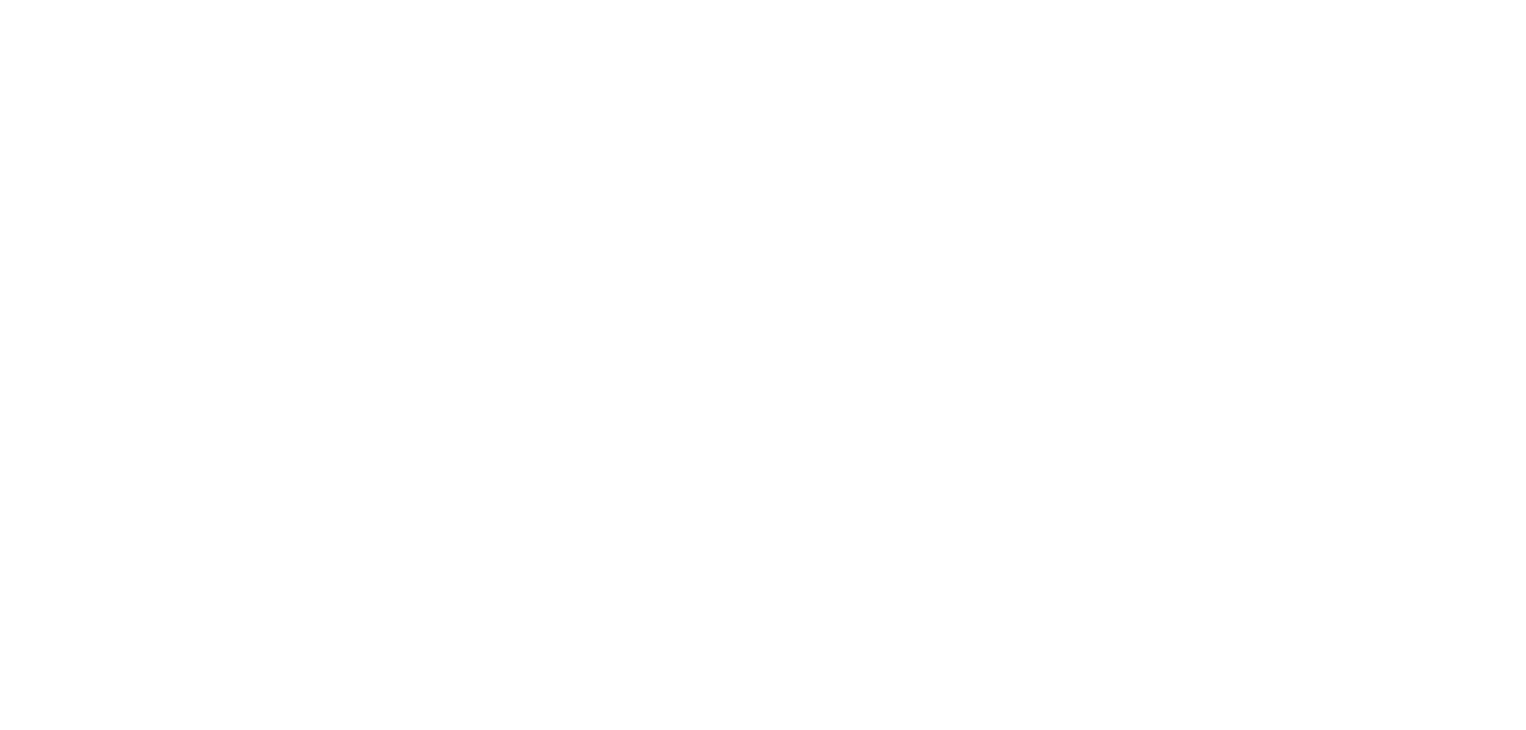 scroll, scrollTop: 0, scrollLeft: 0, axis: both 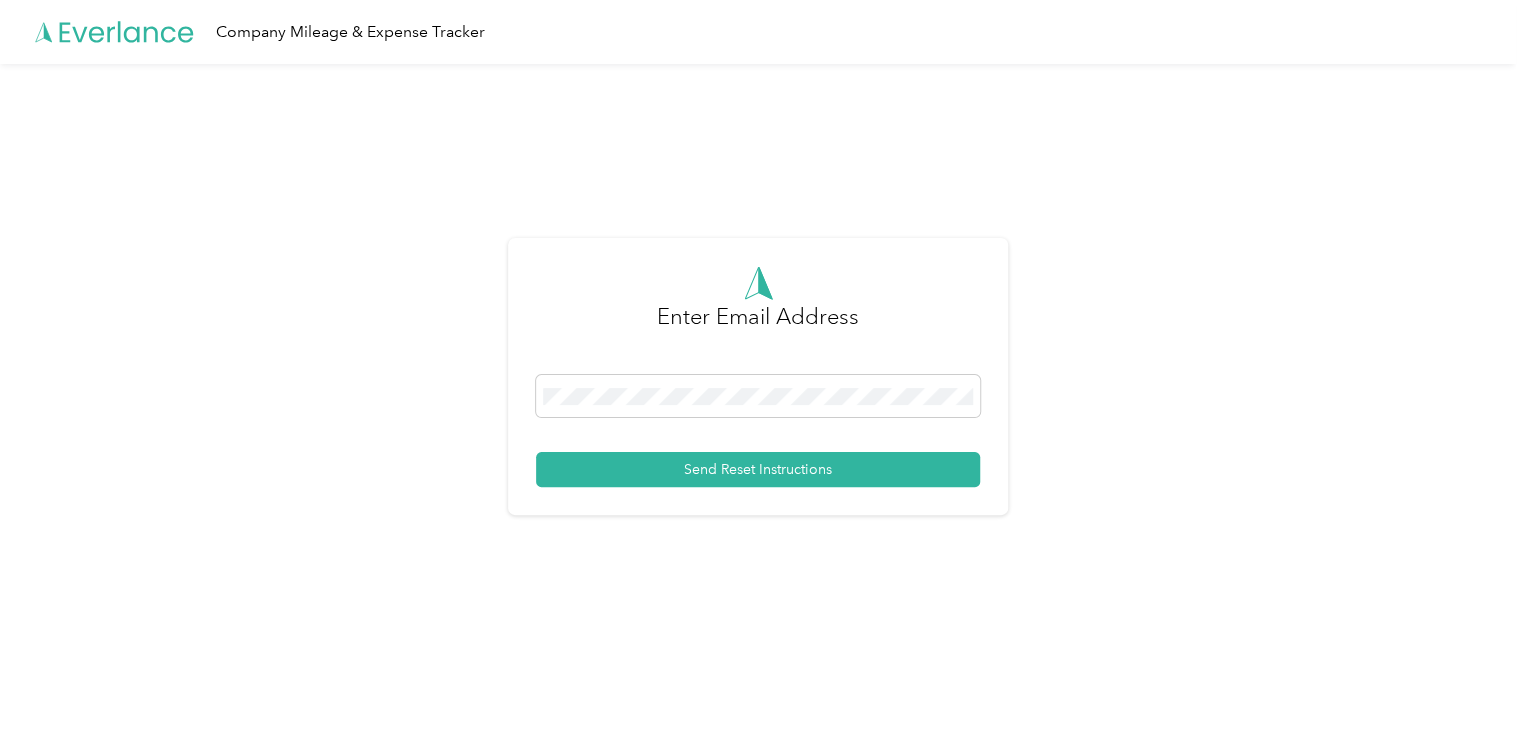 click on "Enter Email Address Send Reset Instructions" at bounding box center [758, 385] 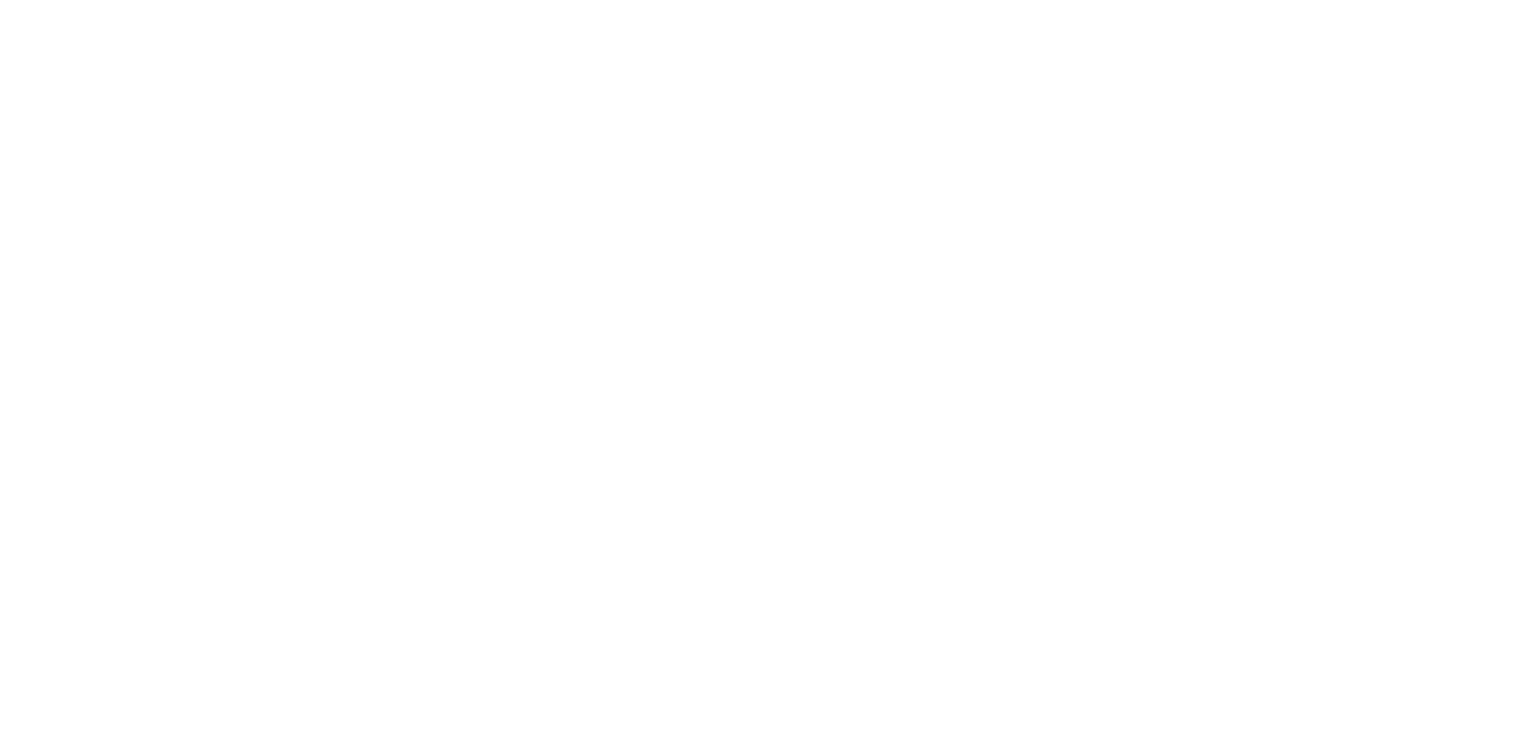 scroll, scrollTop: 0, scrollLeft: 0, axis: both 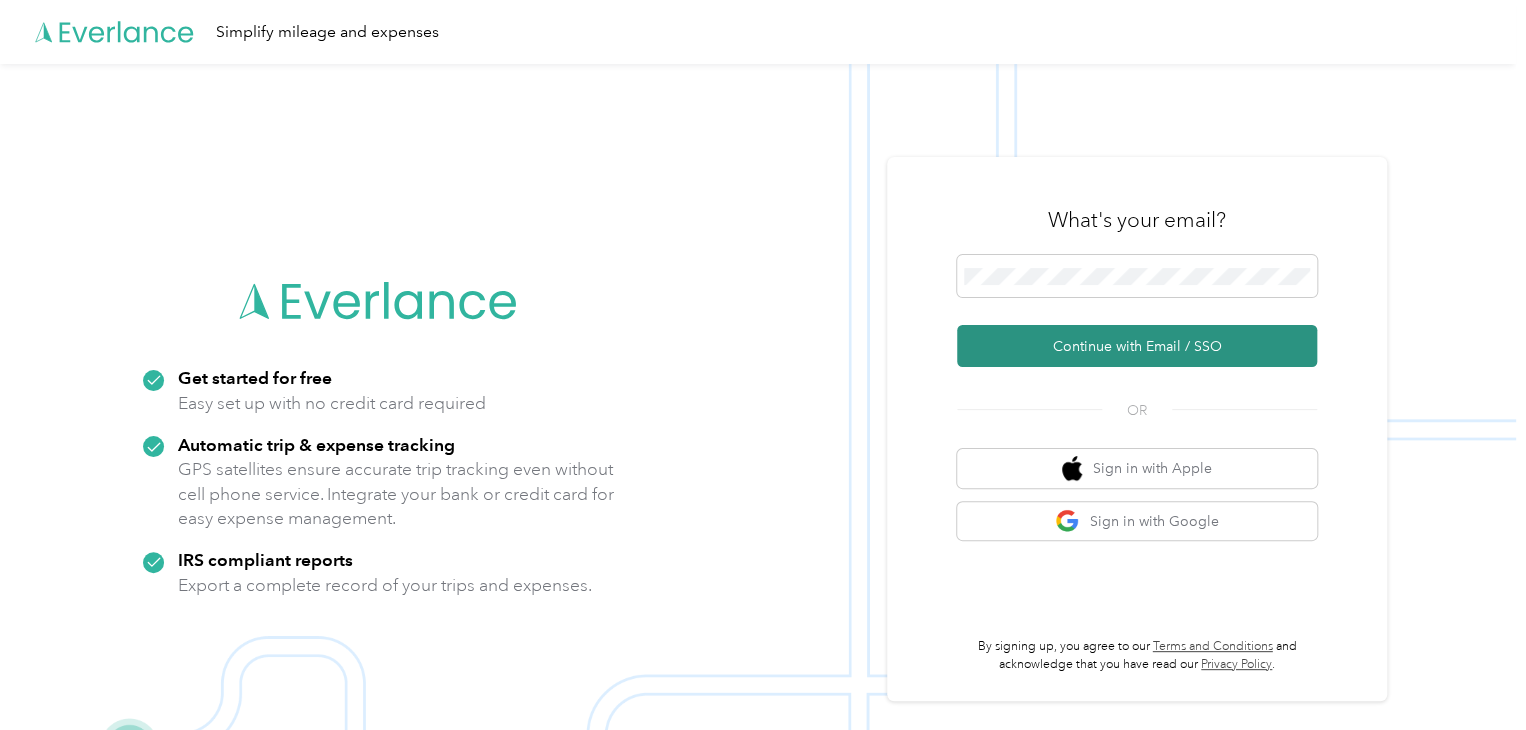 click on "Continue with Email / SSO" at bounding box center [1137, 346] 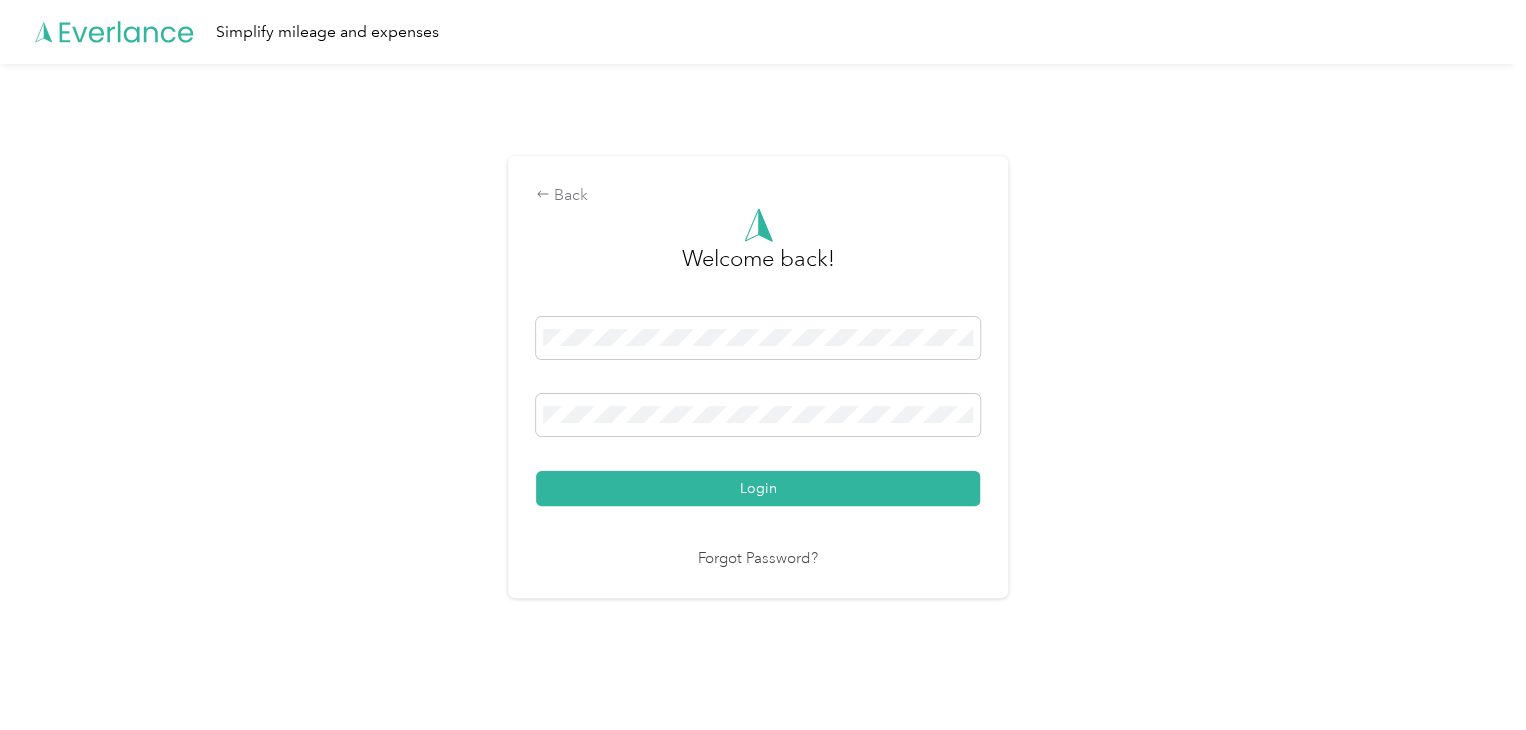 click on "Login" at bounding box center [758, 488] 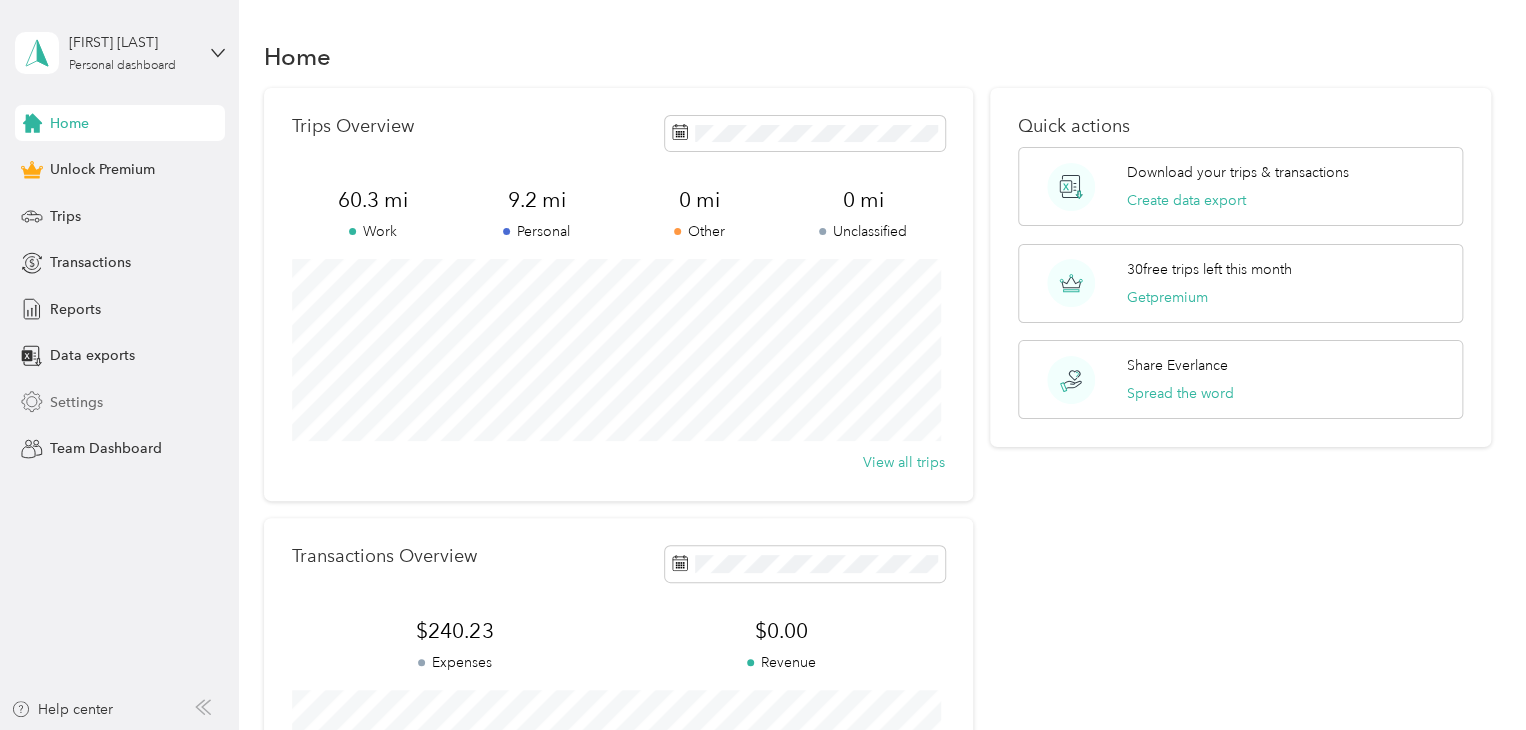 click on "Settings" at bounding box center [76, 402] 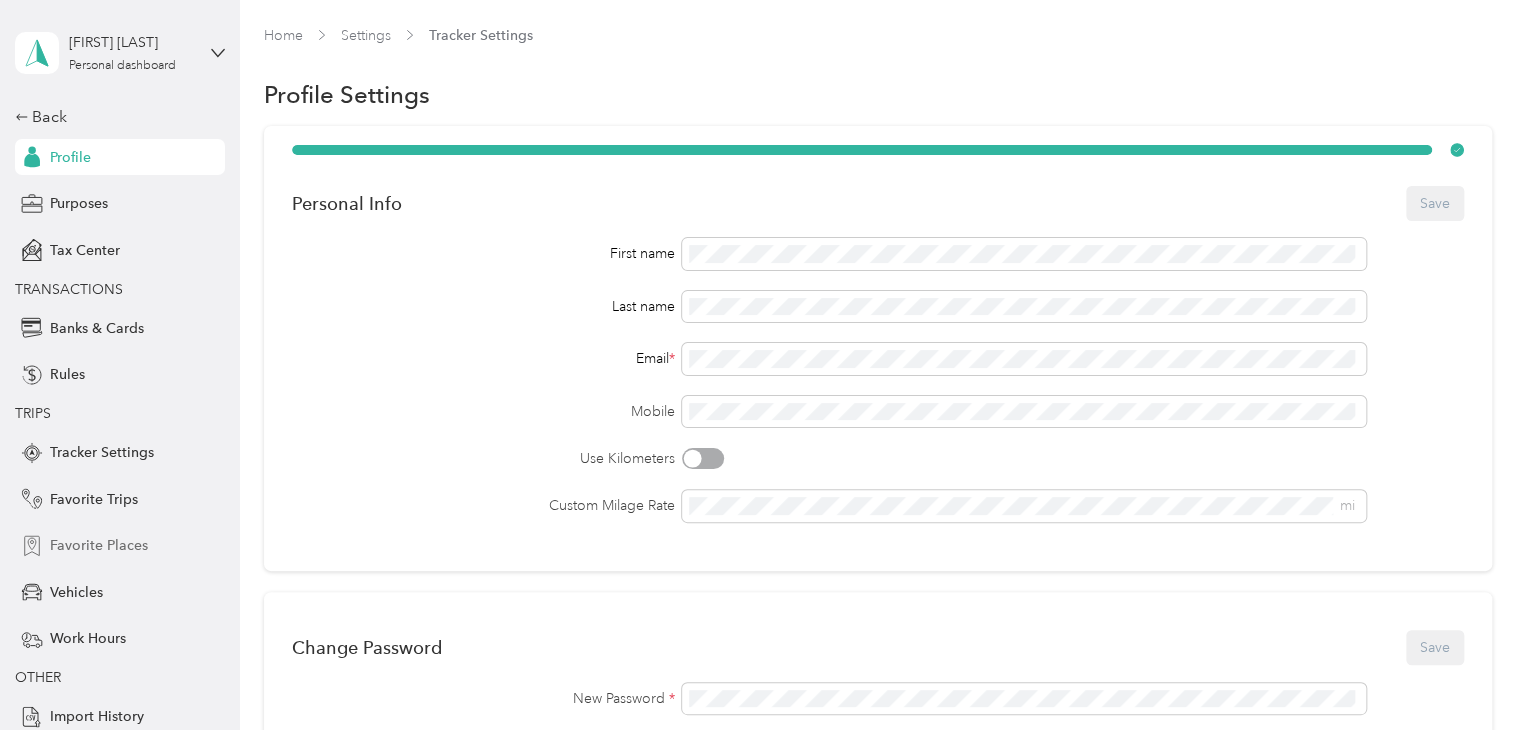 click on "Favorite Places" at bounding box center (99, 545) 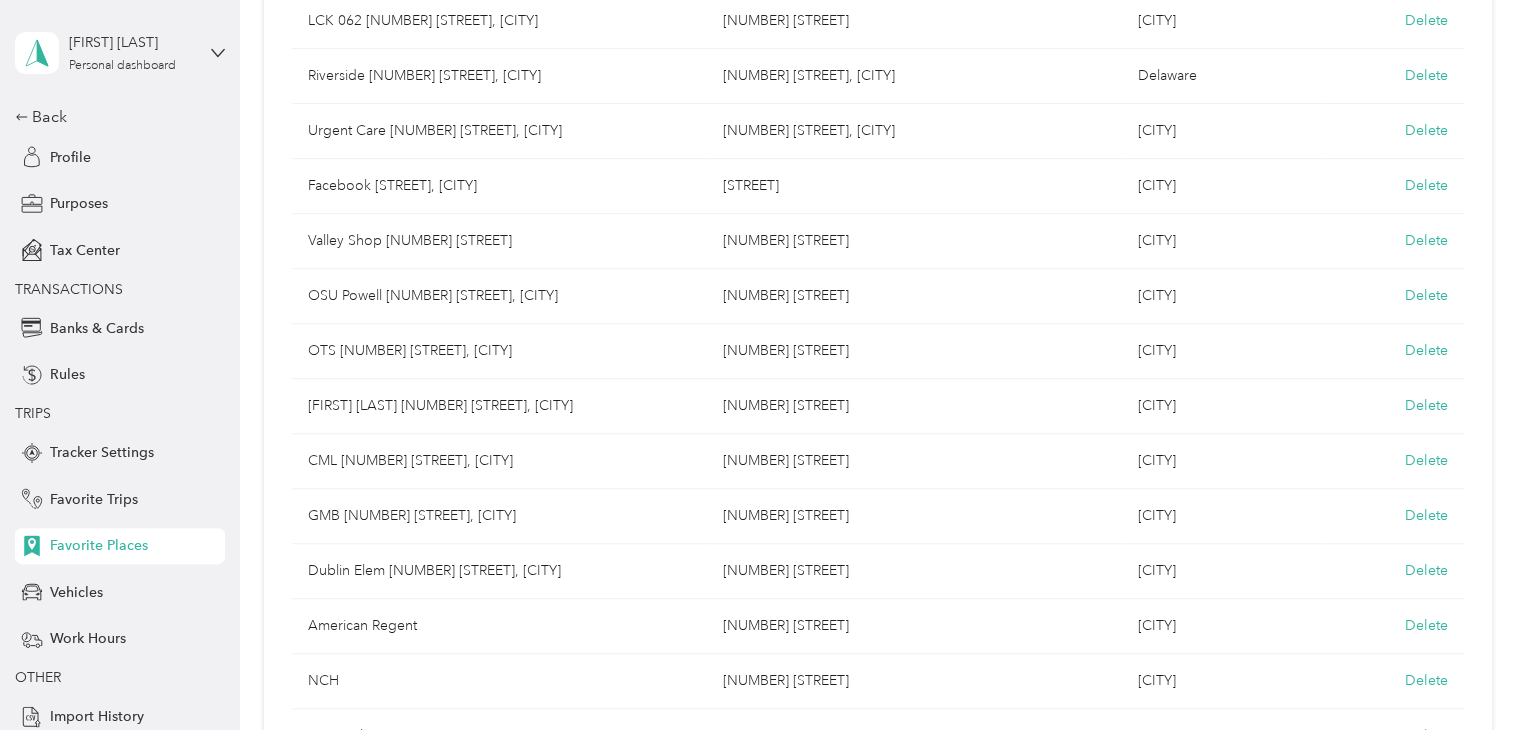 scroll, scrollTop: 520, scrollLeft: 0, axis: vertical 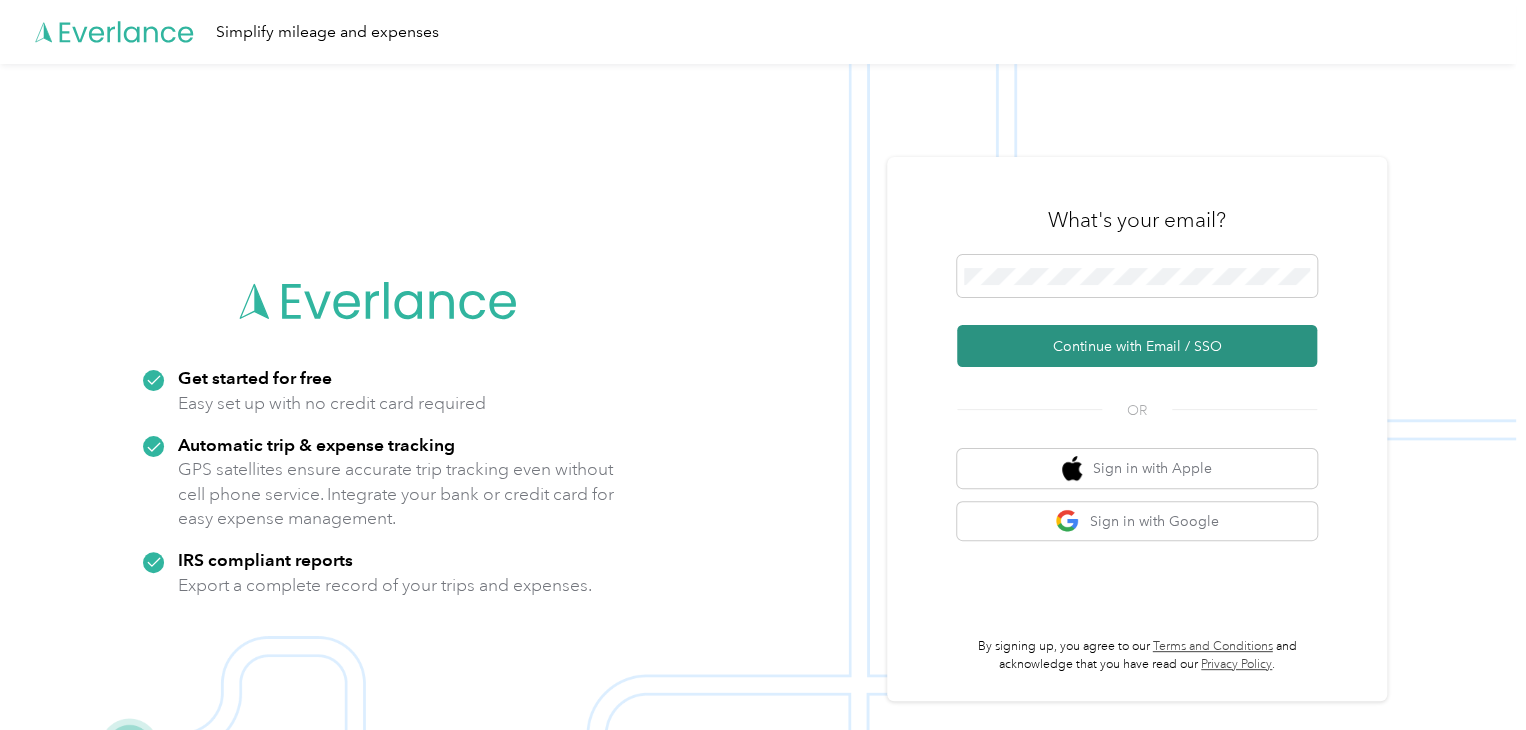 click on "Continue with Email / SSO" at bounding box center [1137, 346] 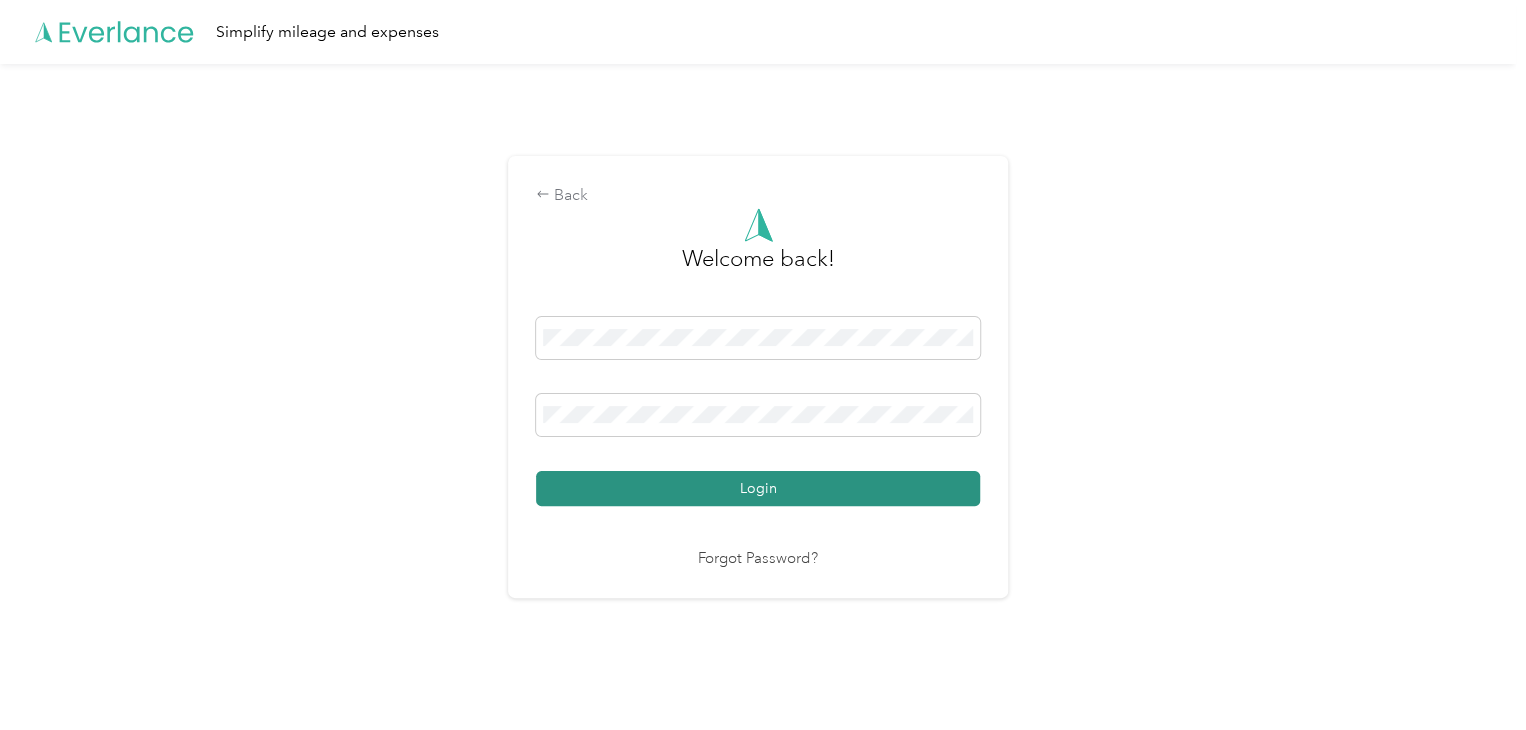 click on "Login" at bounding box center [758, 488] 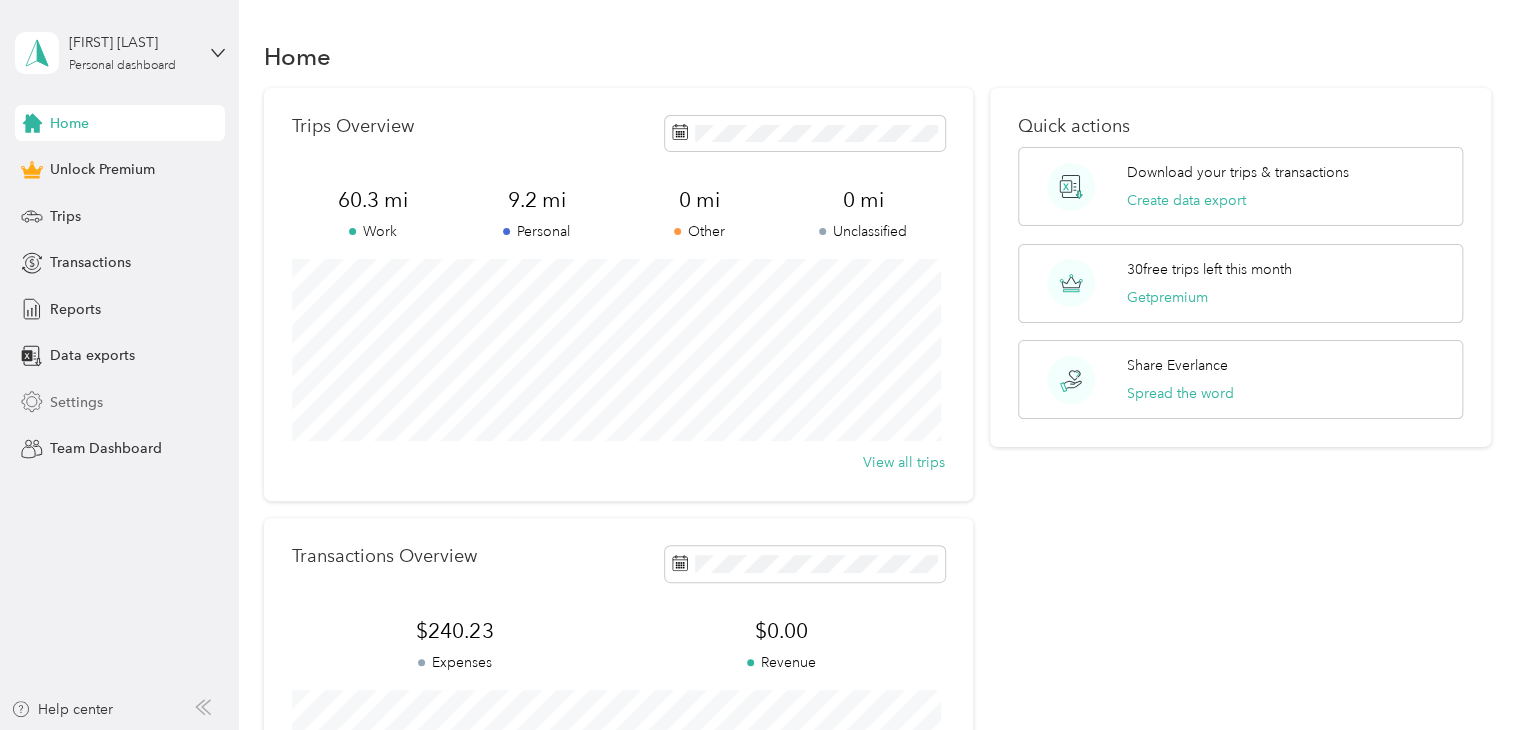 click on "Settings" at bounding box center [76, 402] 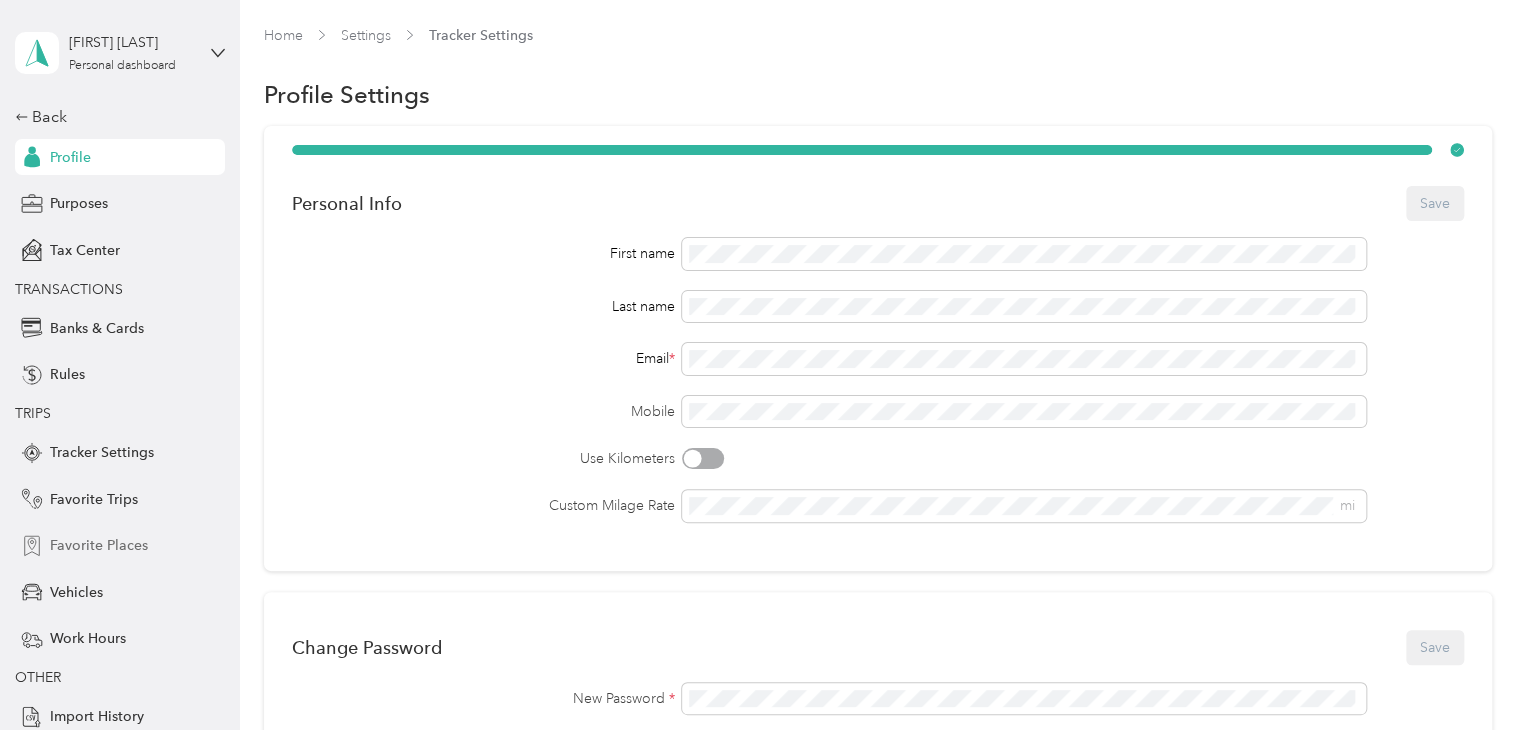 click on "Favorite Places" at bounding box center [99, 545] 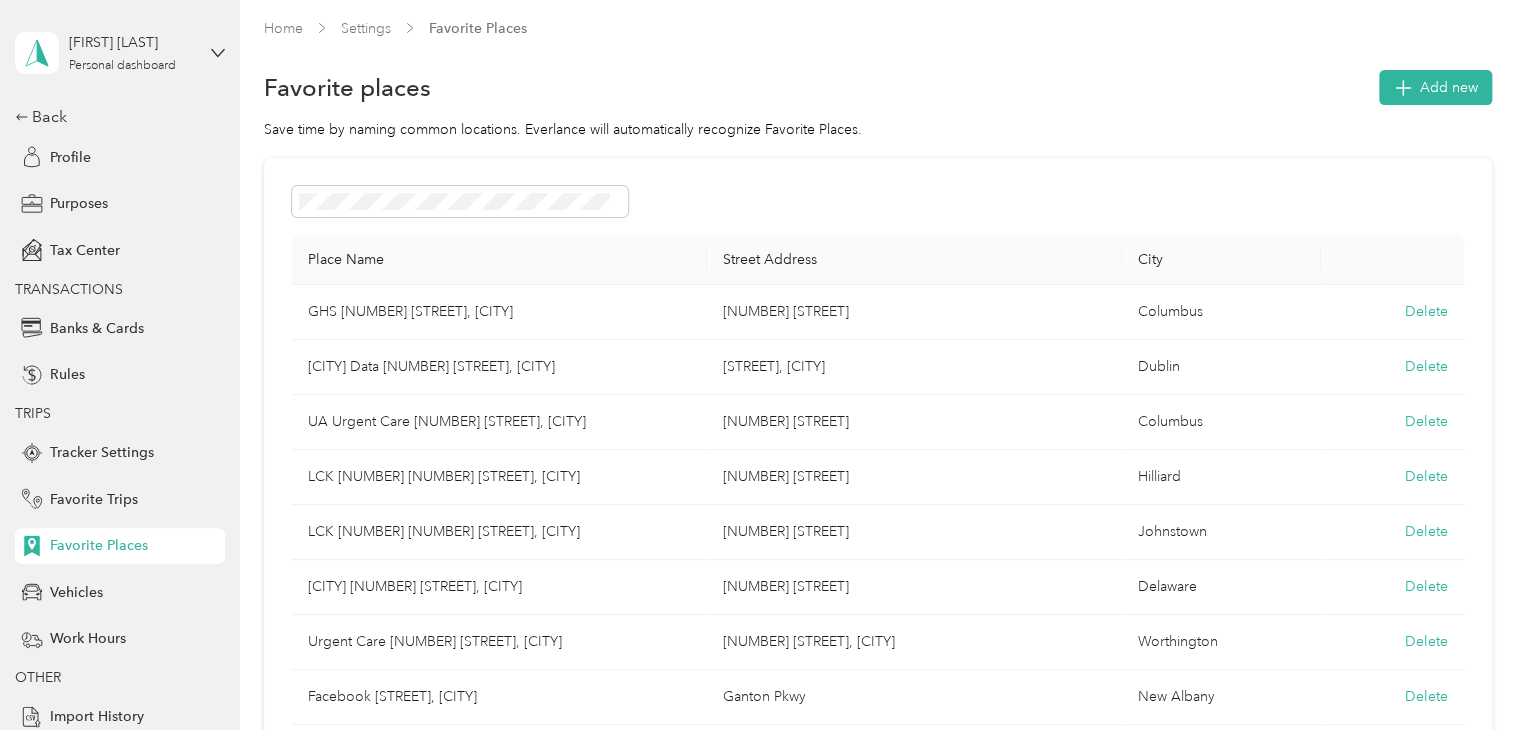scroll, scrollTop: 4, scrollLeft: 0, axis: vertical 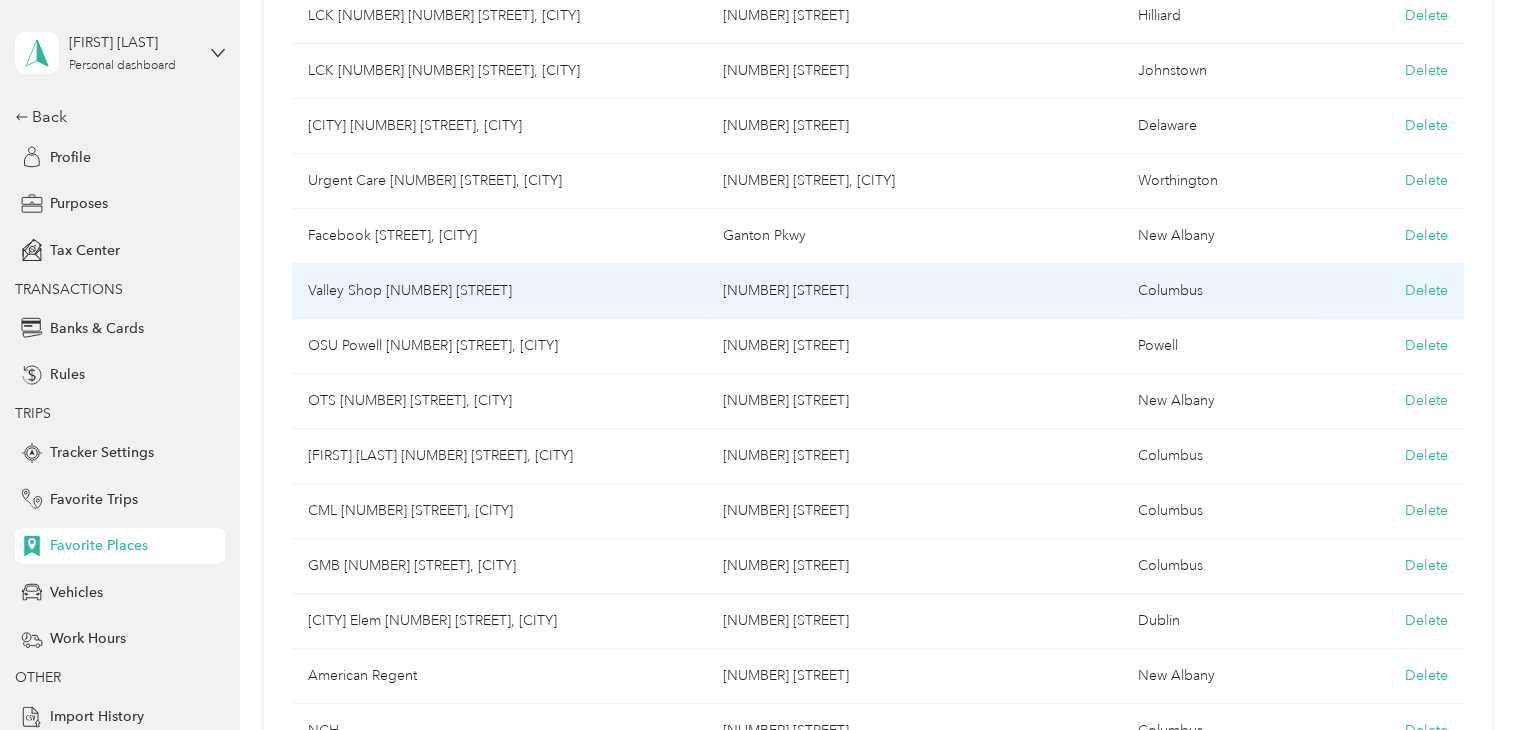 click on "[NUMBER] [STREET]" at bounding box center [914, 291] 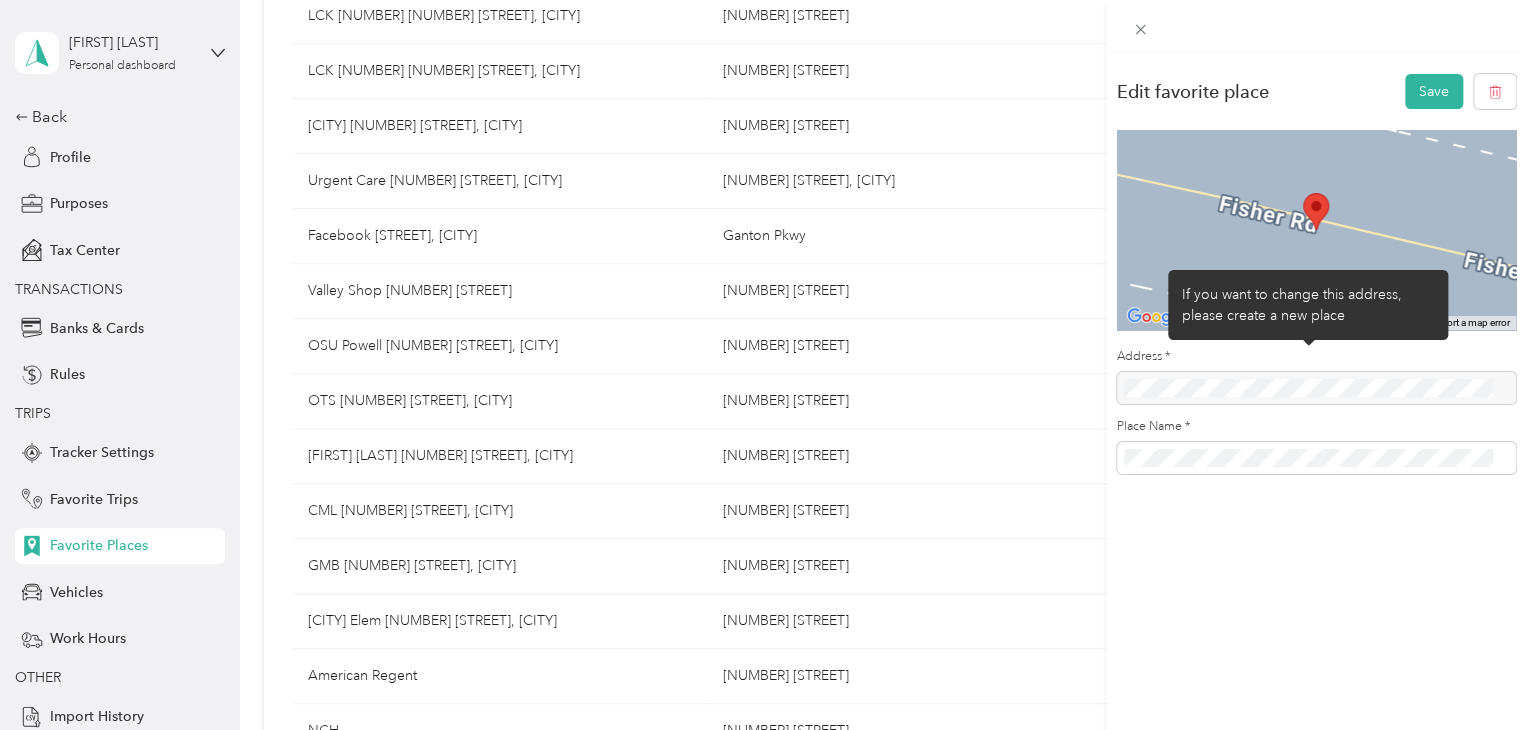click at bounding box center (1316, 388) 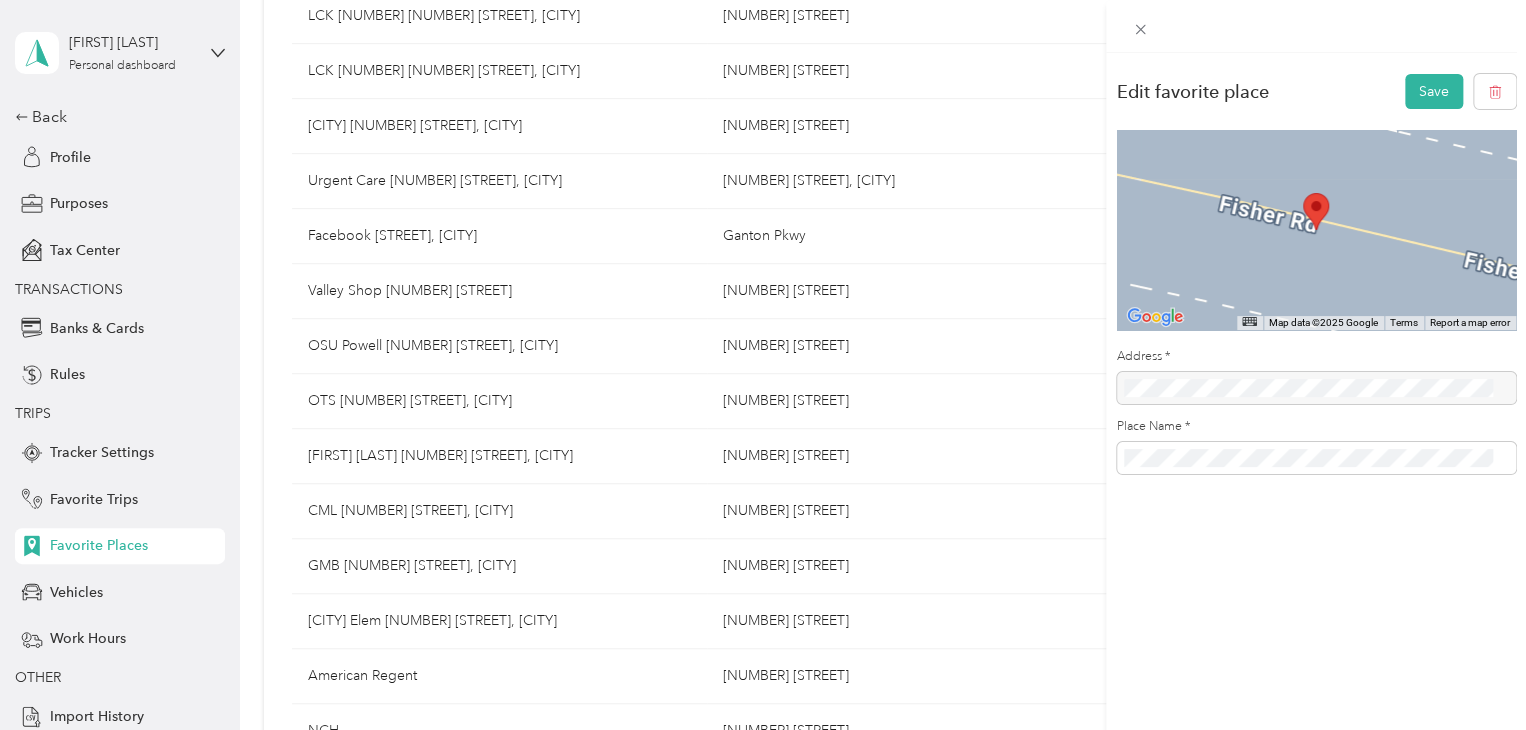 click on "Edit favorite place Save ← Move left → Move right ↑ Move up ↓ Move down + Zoom in - Zoom out Home Jump left by 75% End Jump right by 75% Page Up Jump up by 75% Page Down Jump down by 75% Map Data Map data ©2025 Google Map data ©2025 Google 2 m Click to toggle between metric and imperial units Terms Report a map error Address * Place Name *" at bounding box center [763, 365] 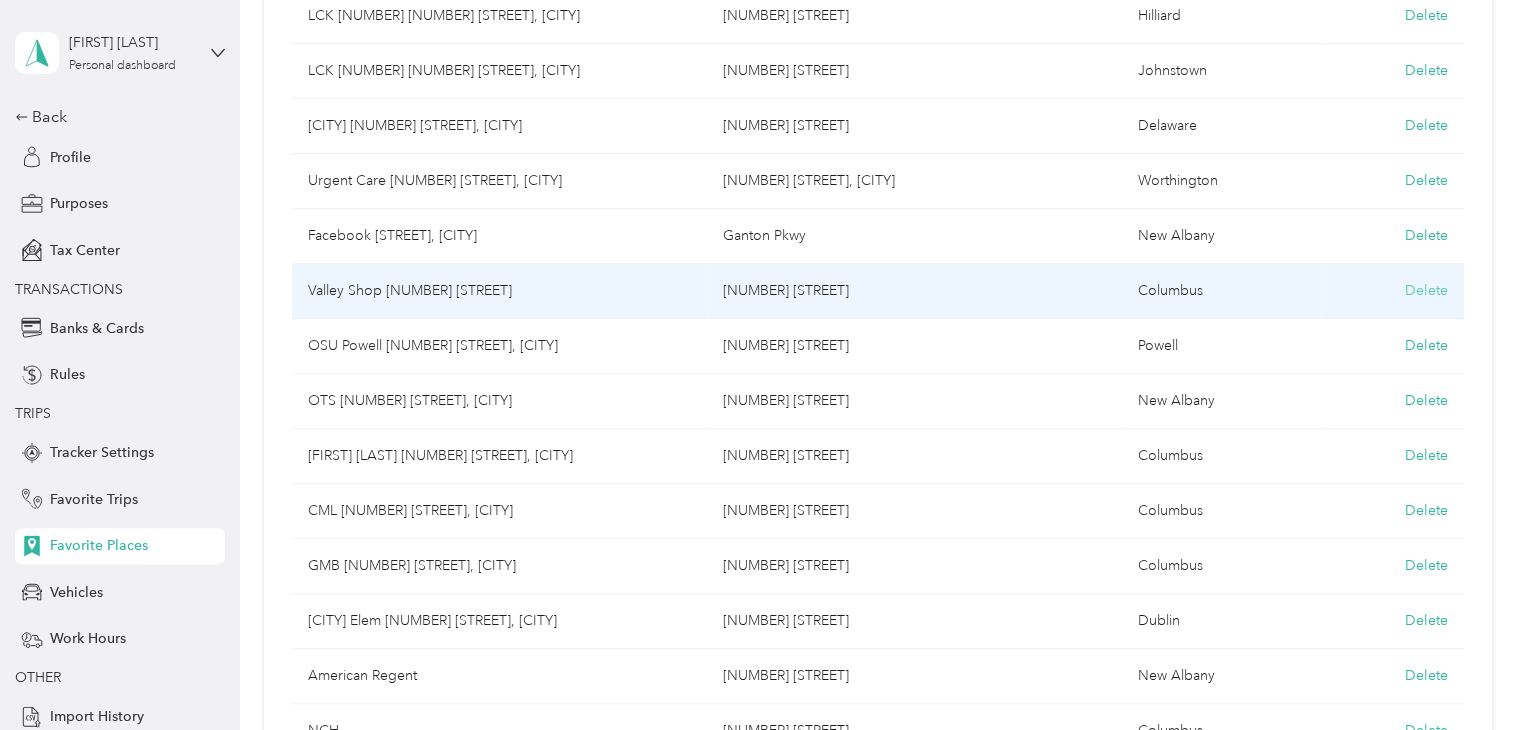 click on "Delete" at bounding box center (1426, 290) 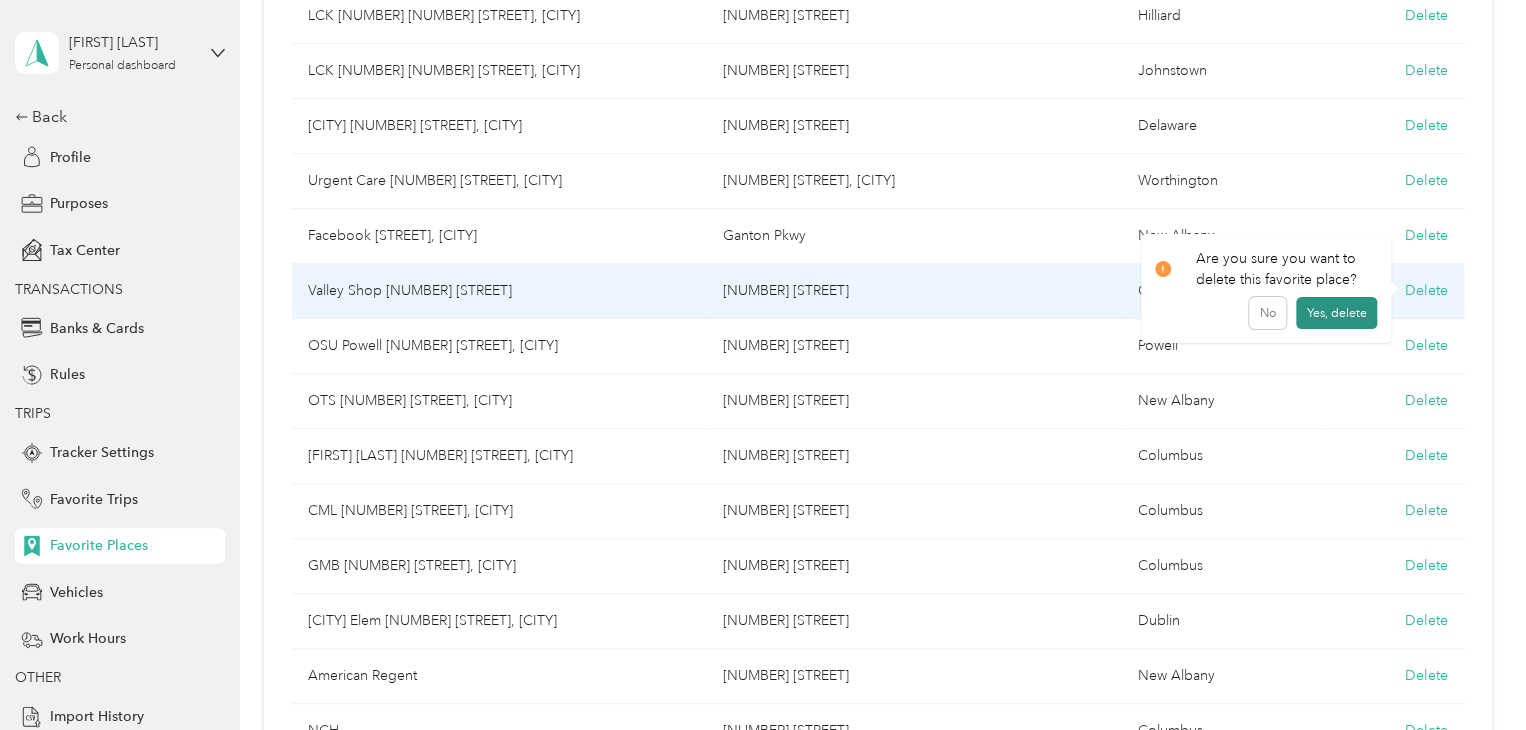click on "Yes, delete" at bounding box center (1336, 313) 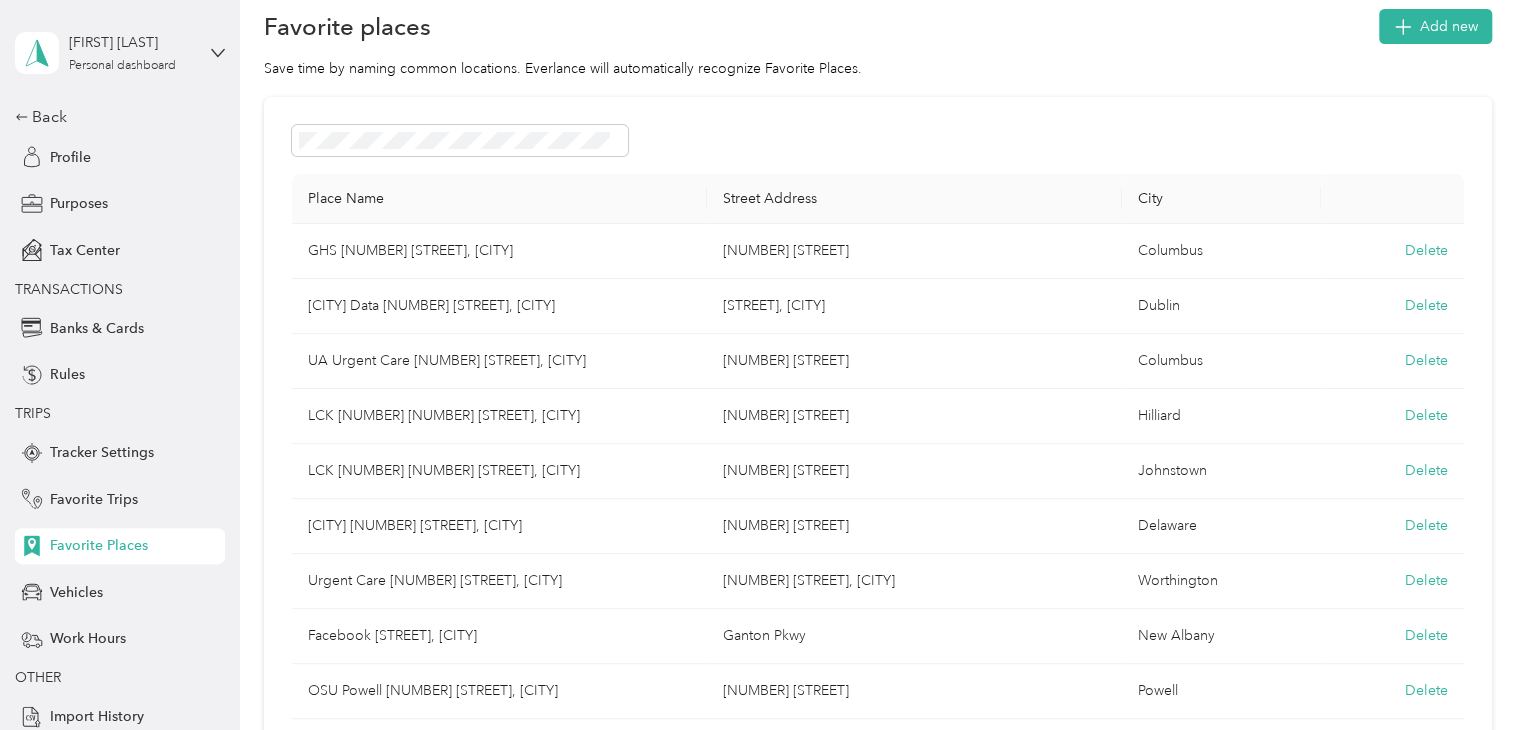 scroll, scrollTop: 0, scrollLeft: 0, axis: both 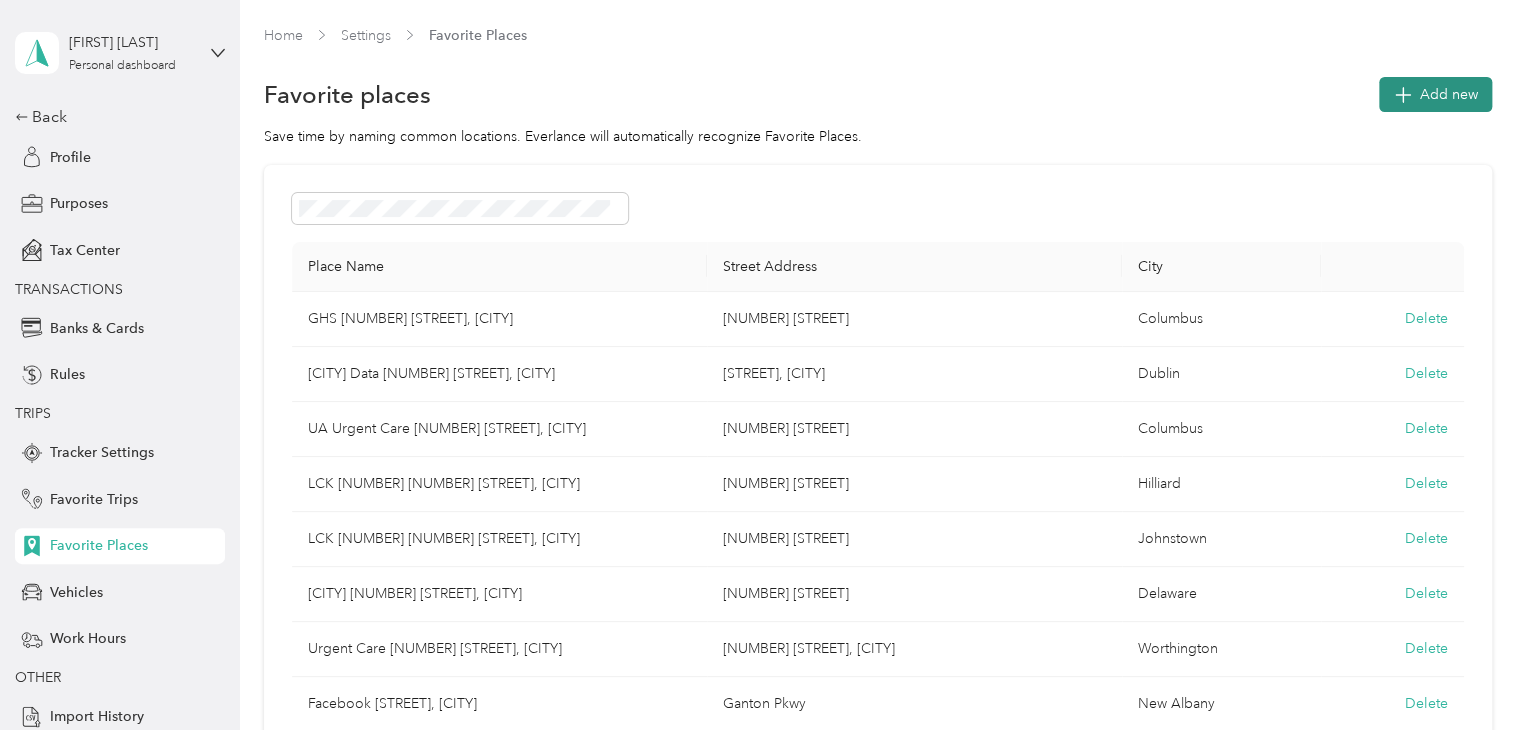 click on "Add new" at bounding box center (1449, 94) 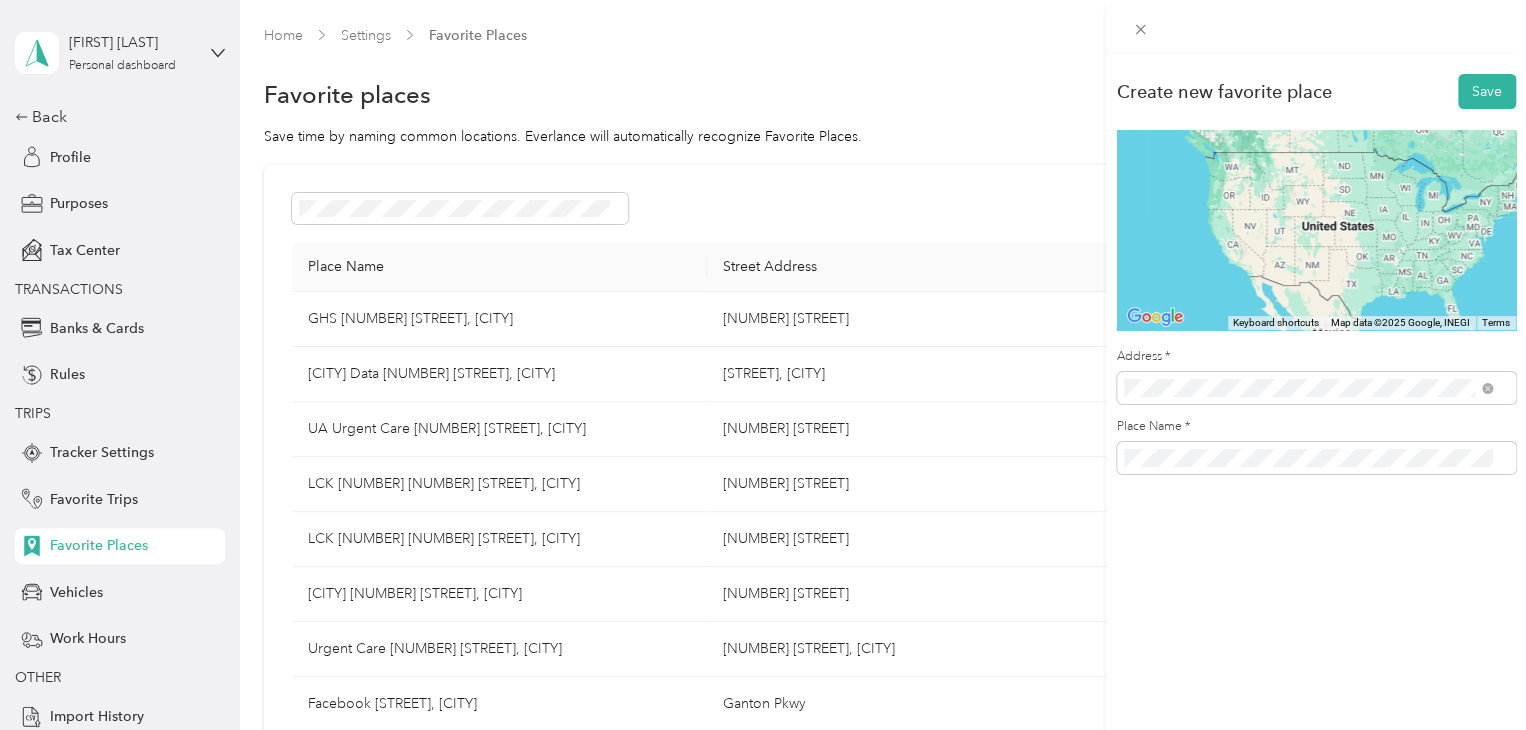 click on "[NUMBER] [STREET]
[CITY], [STATE] [POSTAL_CODE], [COUNTRY]" at bounding box center (1305, 468) 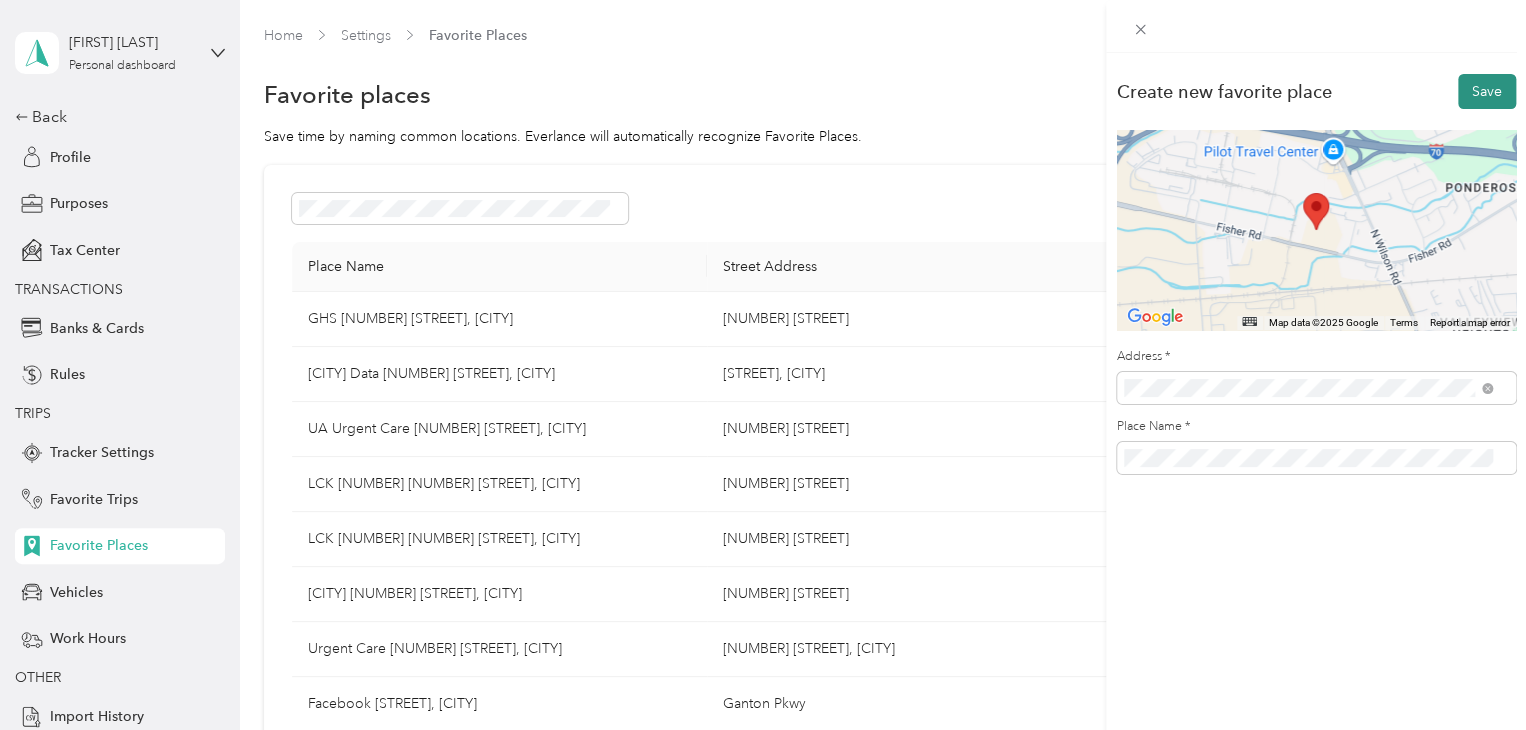 click on "Save" at bounding box center [1487, 91] 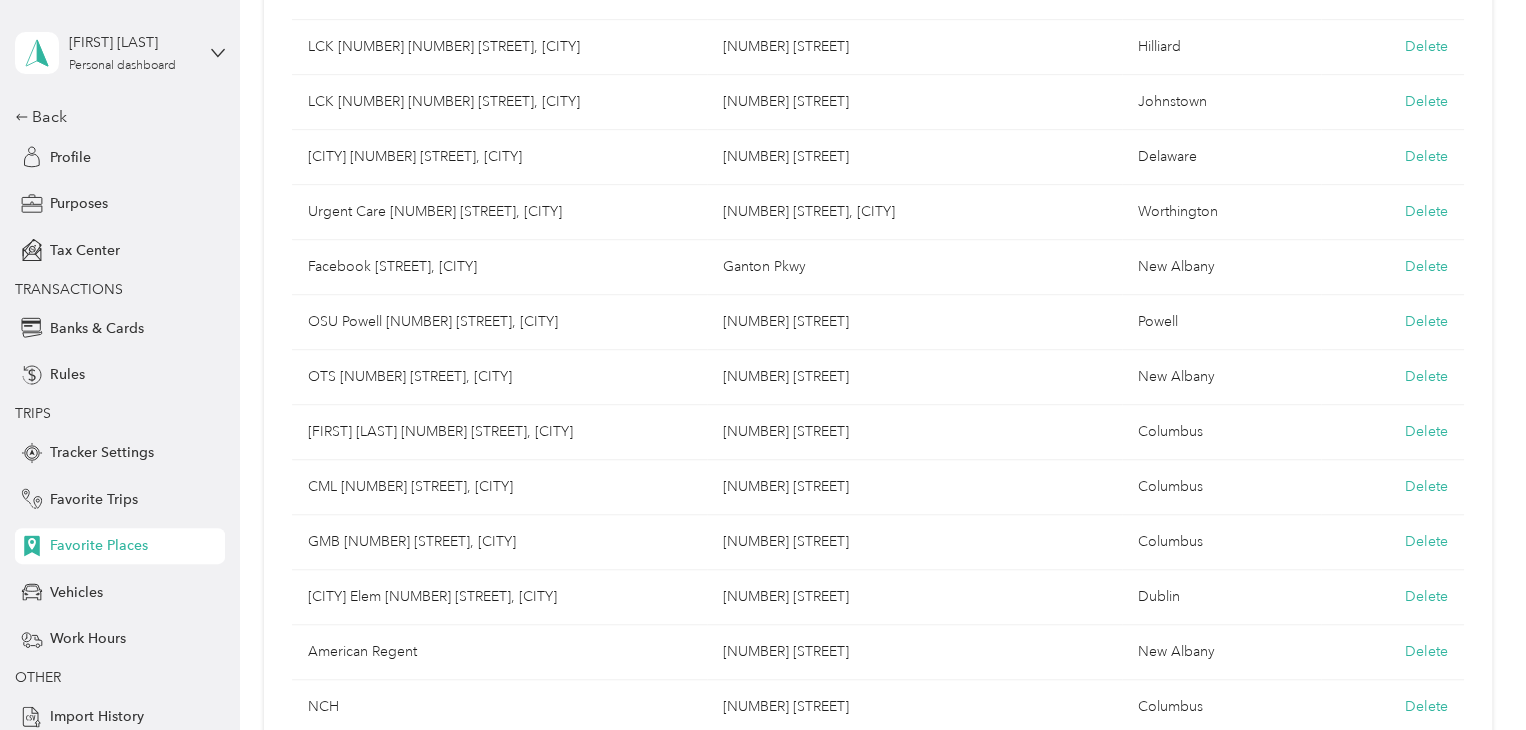 scroll, scrollTop: 464, scrollLeft: 0, axis: vertical 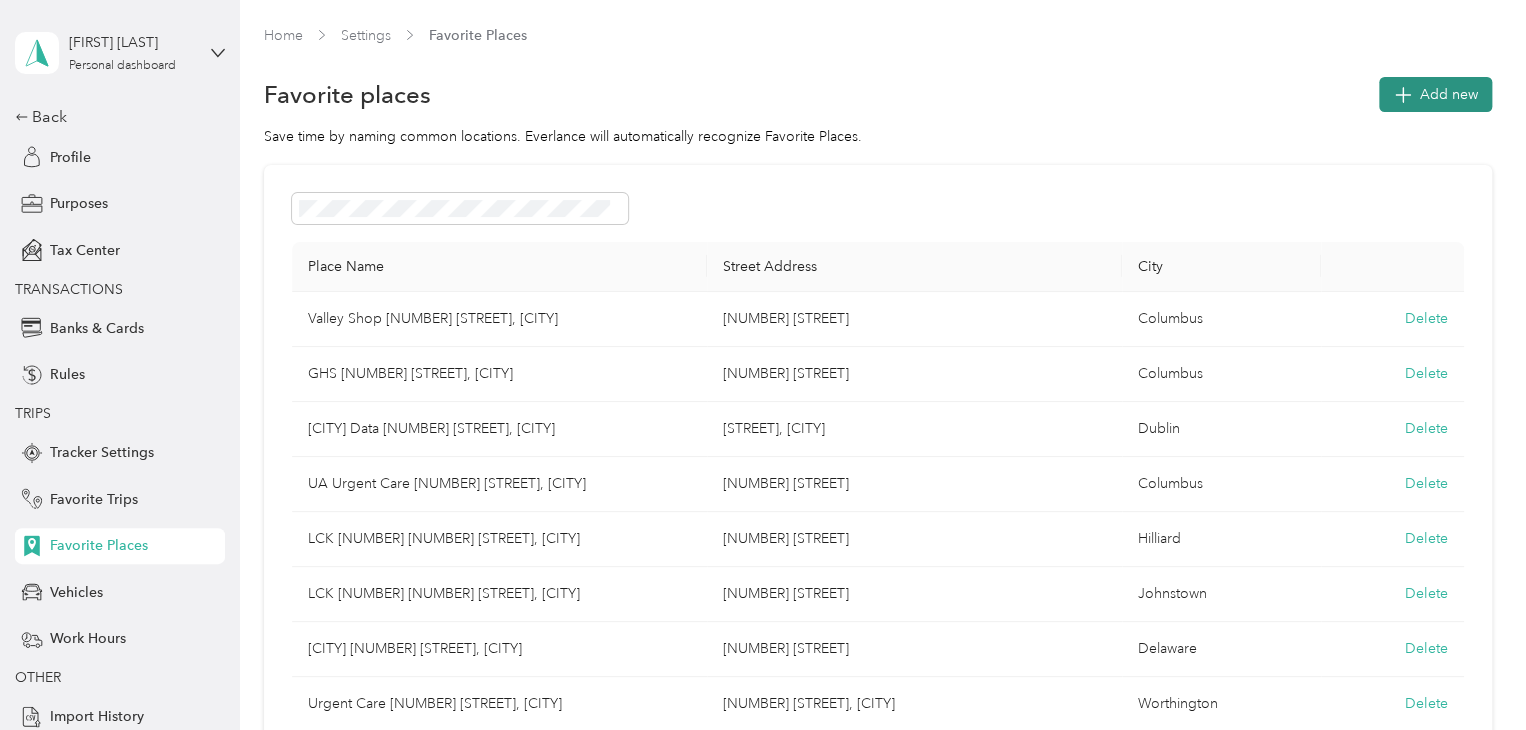 click on "Add new" at bounding box center [1449, 94] 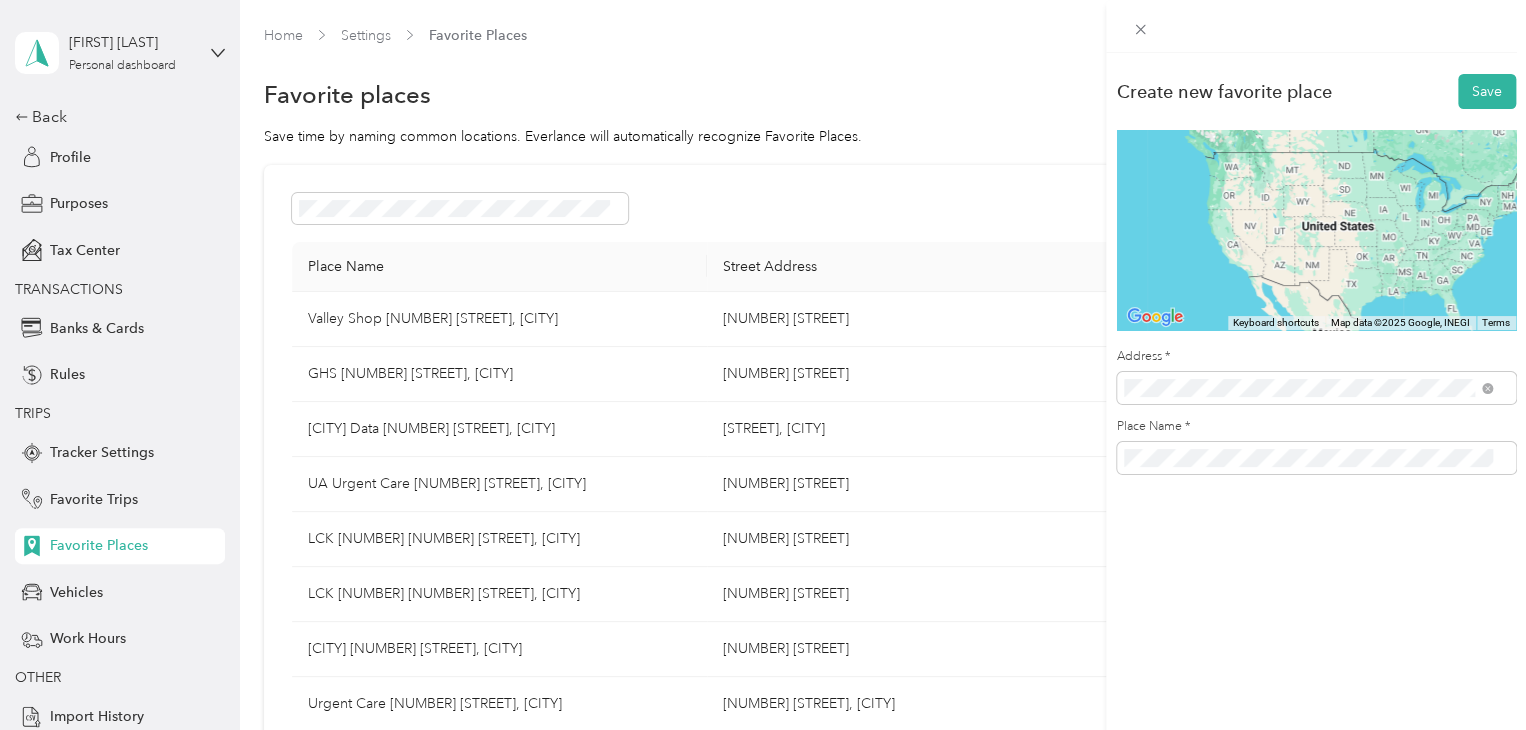 click on "[NUMBER] [STREET]
[CITY], [STATE] [POSTAL_CODE], [COUNTRY]" at bounding box center [1305, 468] 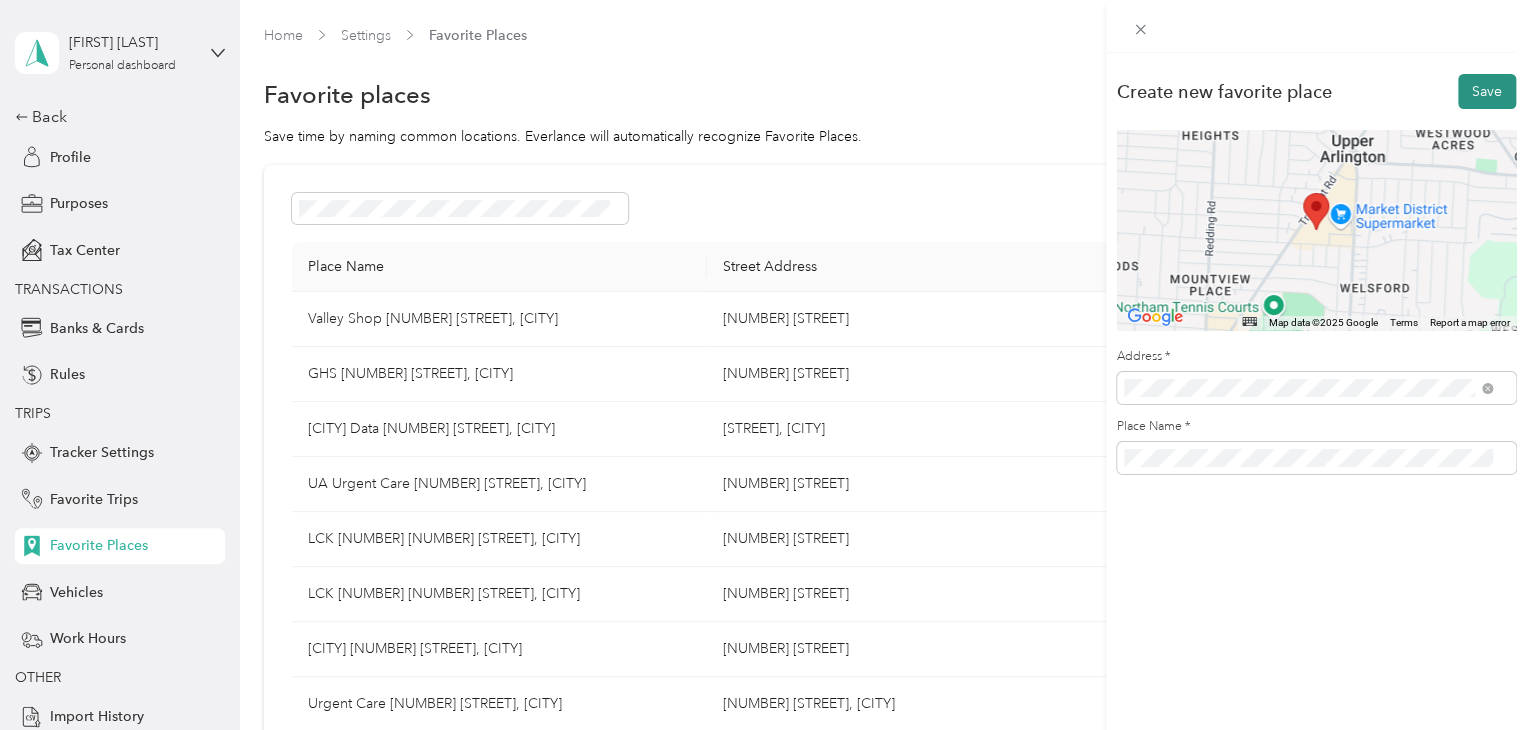 click on "Save" at bounding box center [1487, 91] 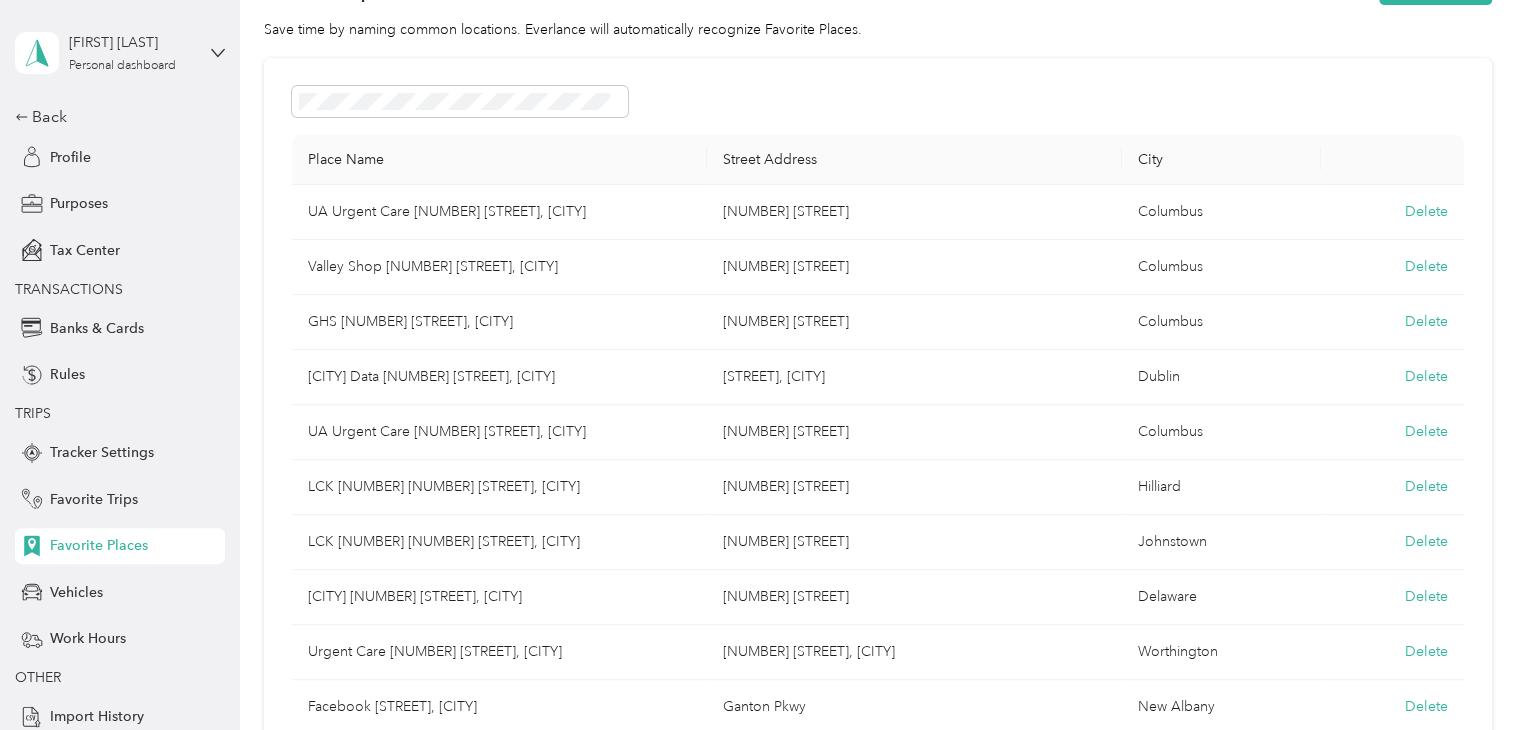scroll, scrollTop: 103, scrollLeft: 0, axis: vertical 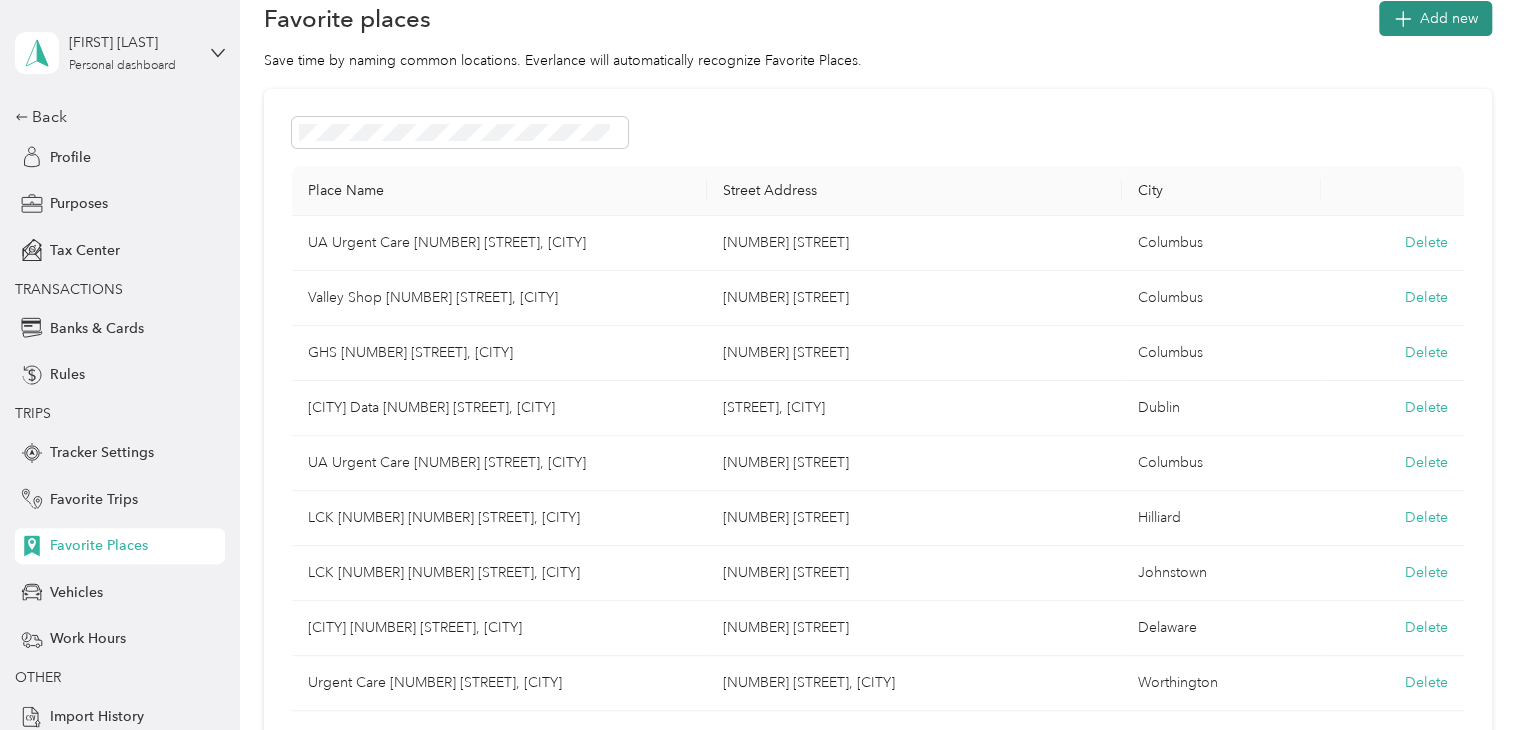 click on "Add new" at bounding box center [1449, 18] 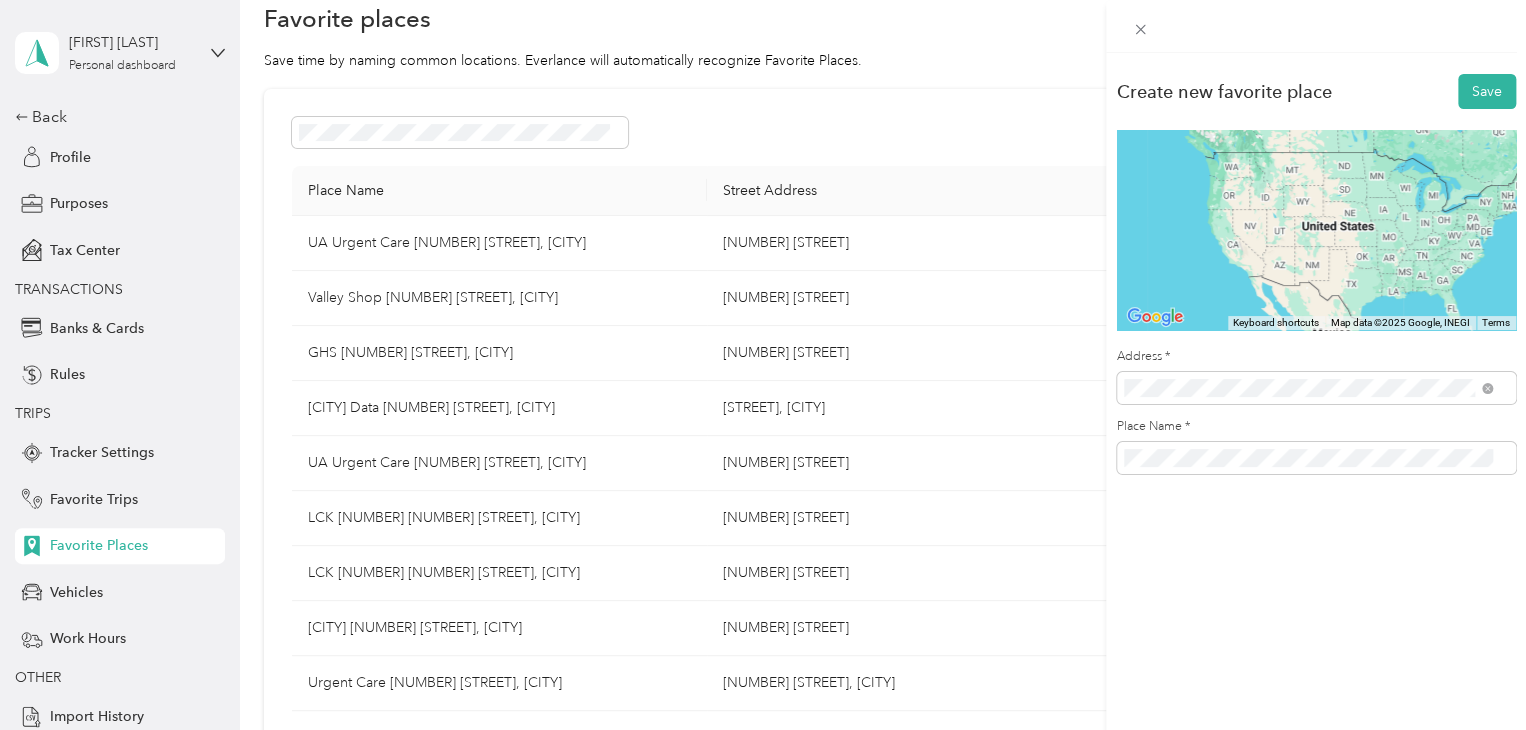 click on "[NUMBER] [STREET]
[CITY], [STATE] [POSTAL_CODE], [COUNTRY]" at bounding box center (1305, 468) 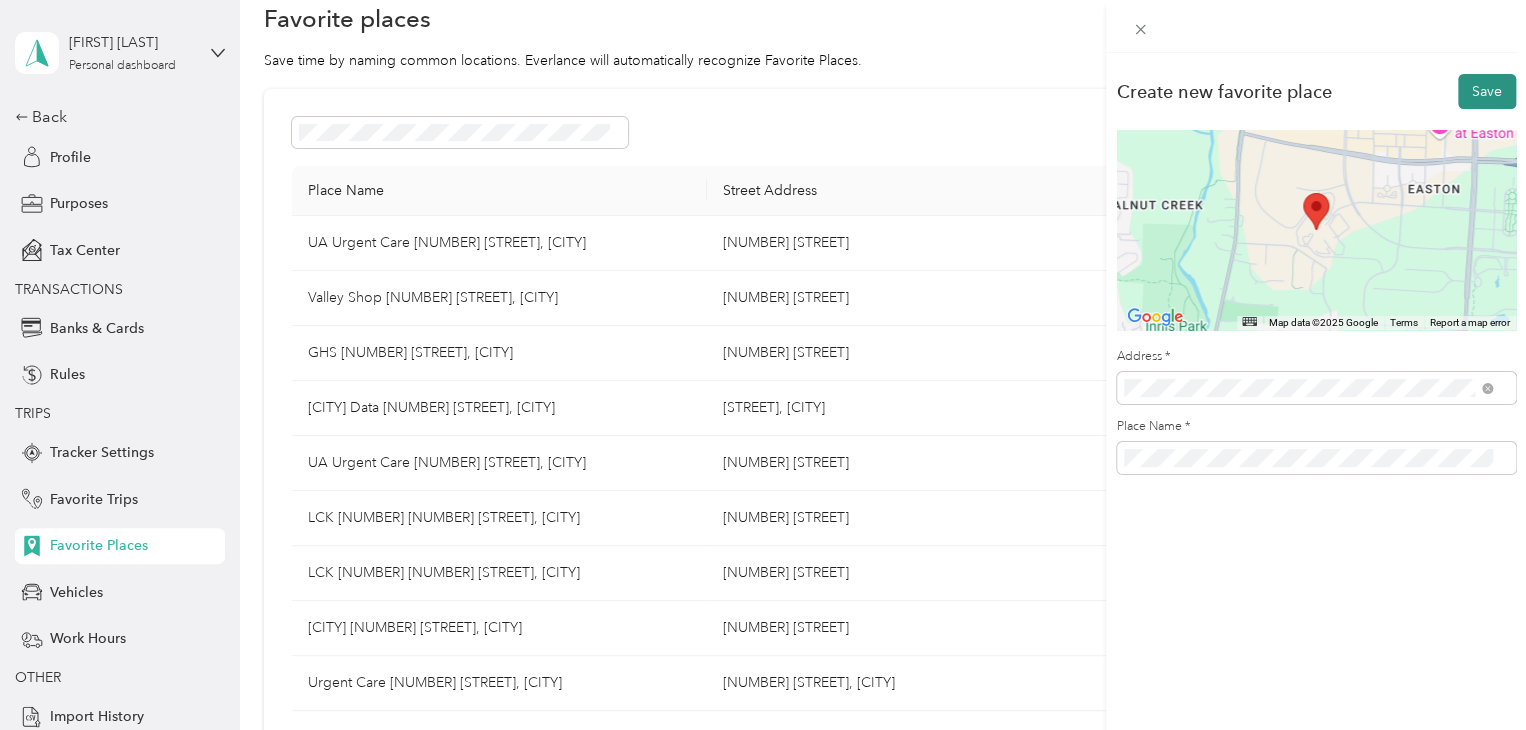click on "Save" at bounding box center [1487, 91] 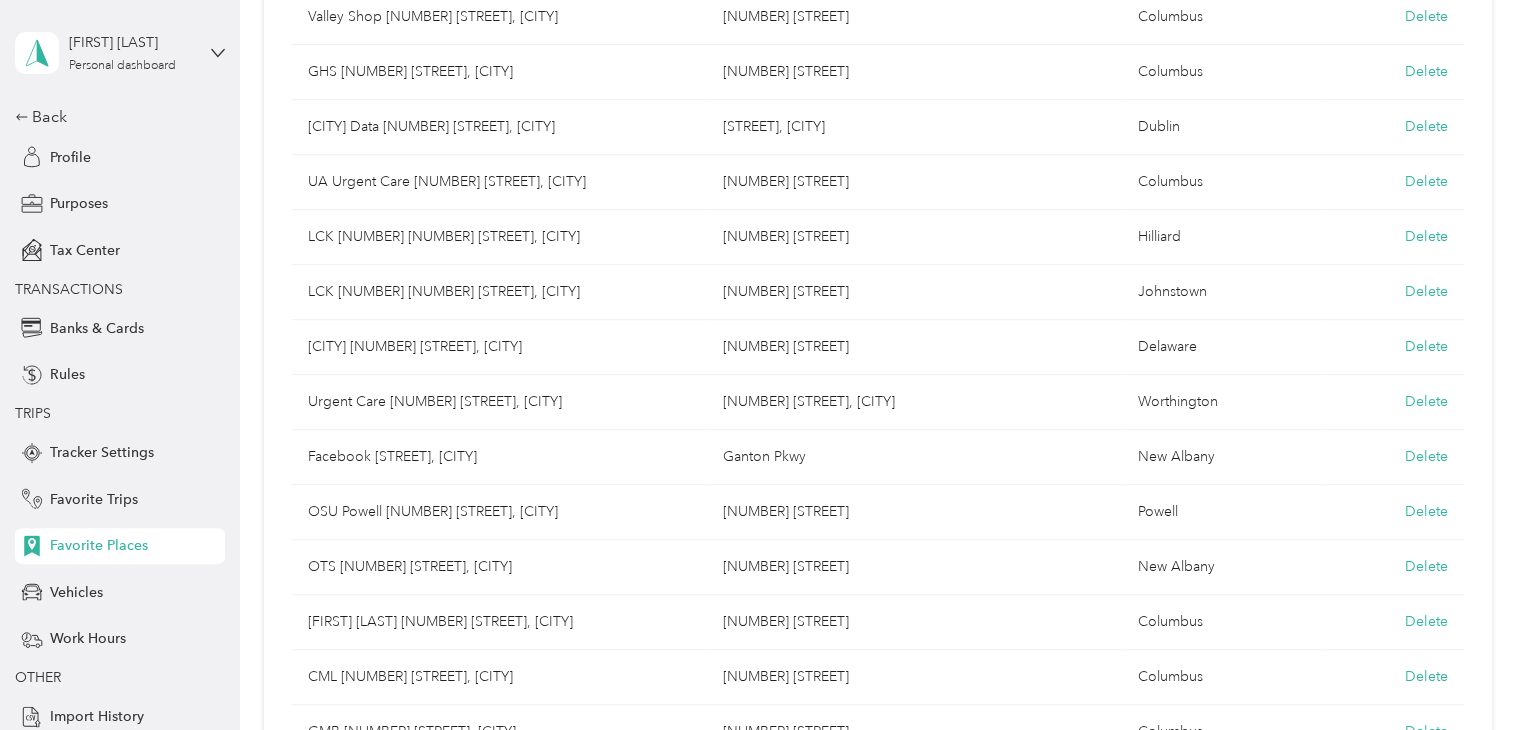 scroll, scrollTop: 416, scrollLeft: 0, axis: vertical 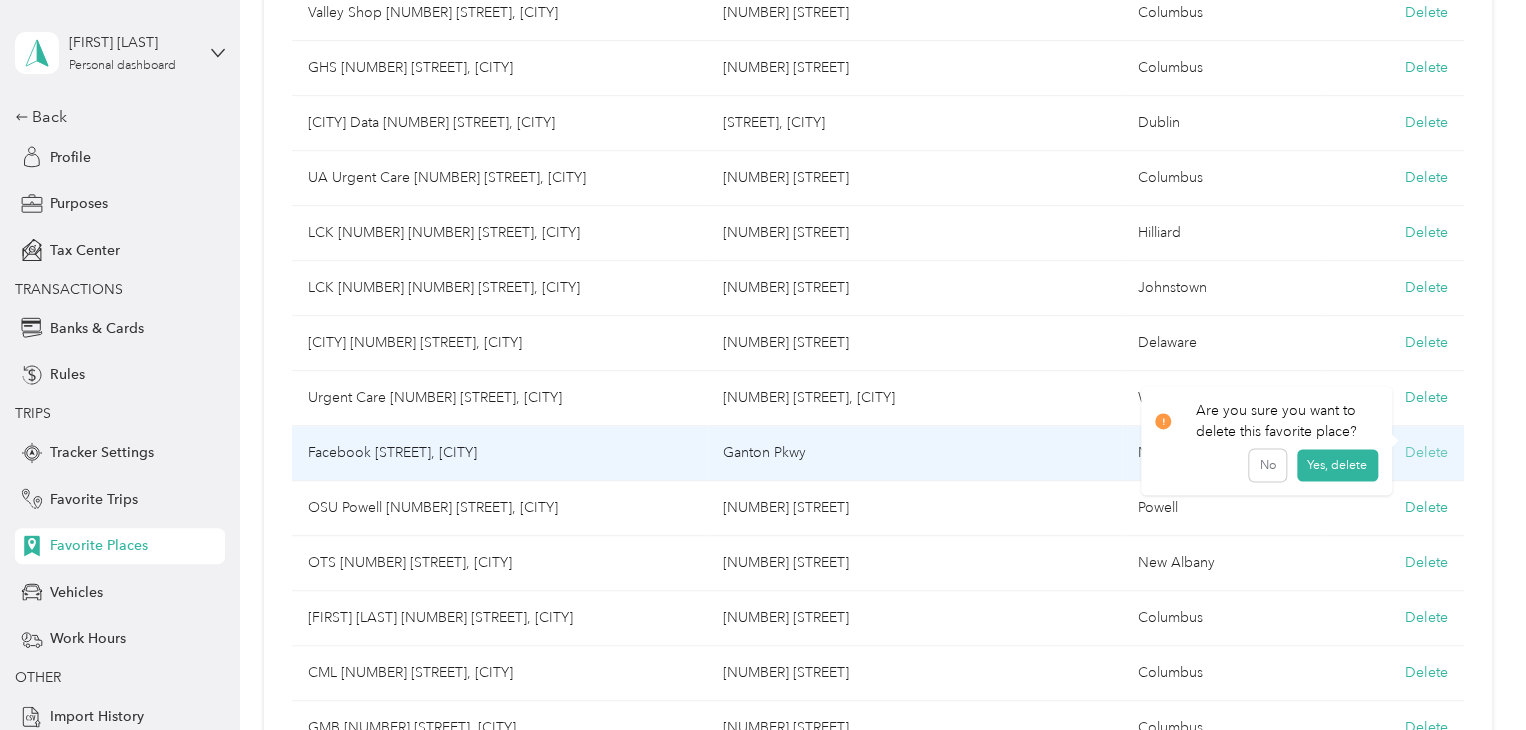 click on "Delete" at bounding box center [1426, 452] 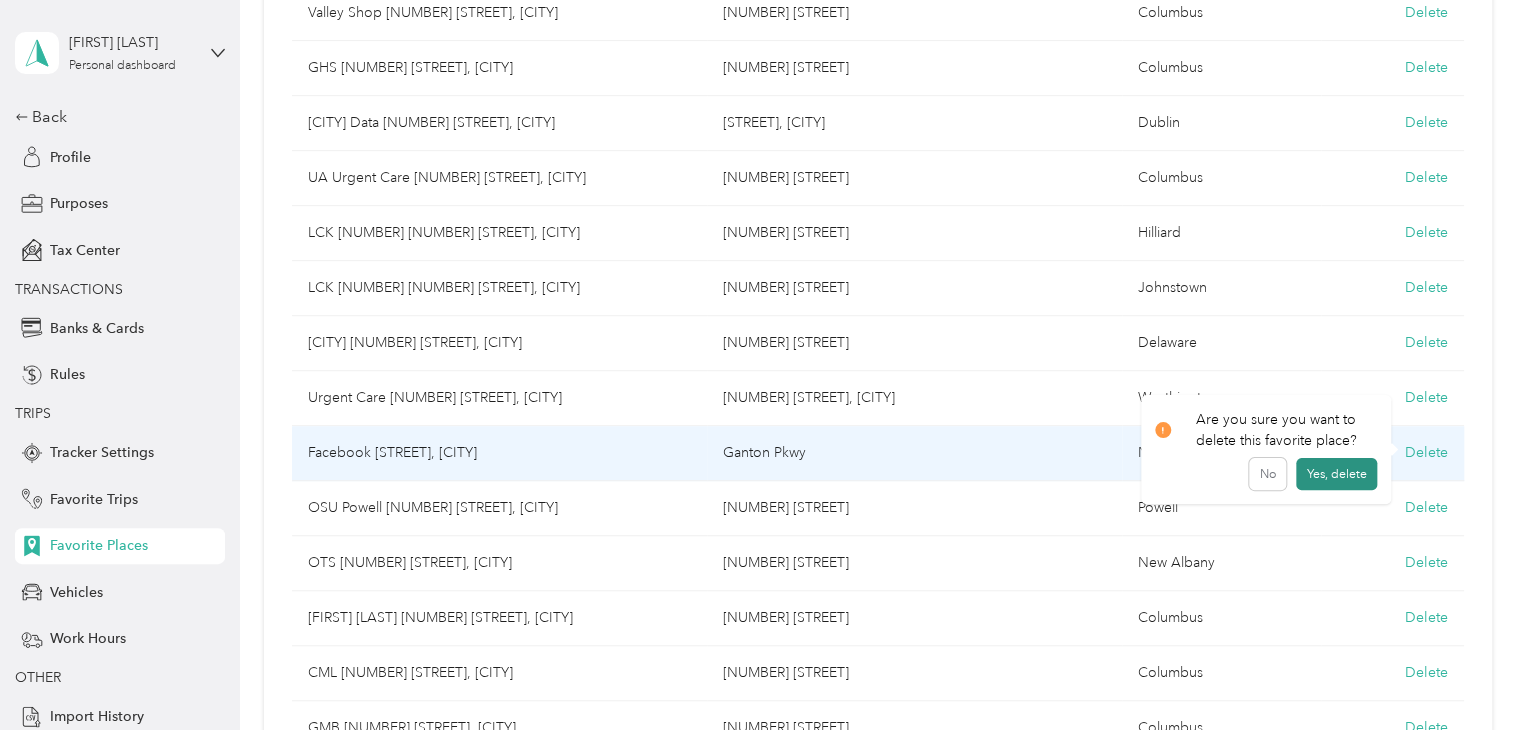 click on "Yes, delete" at bounding box center (1336, 474) 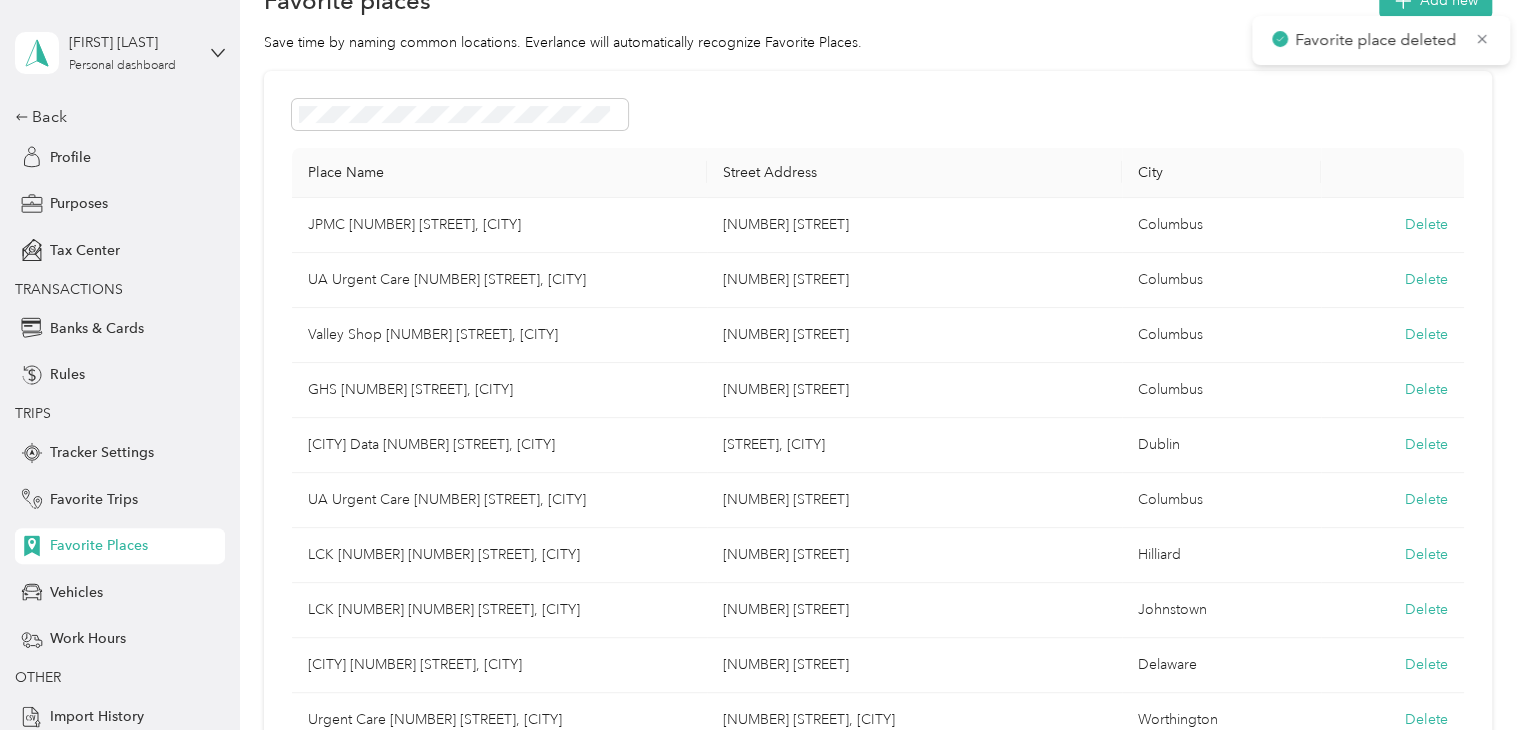 scroll, scrollTop: 0, scrollLeft: 0, axis: both 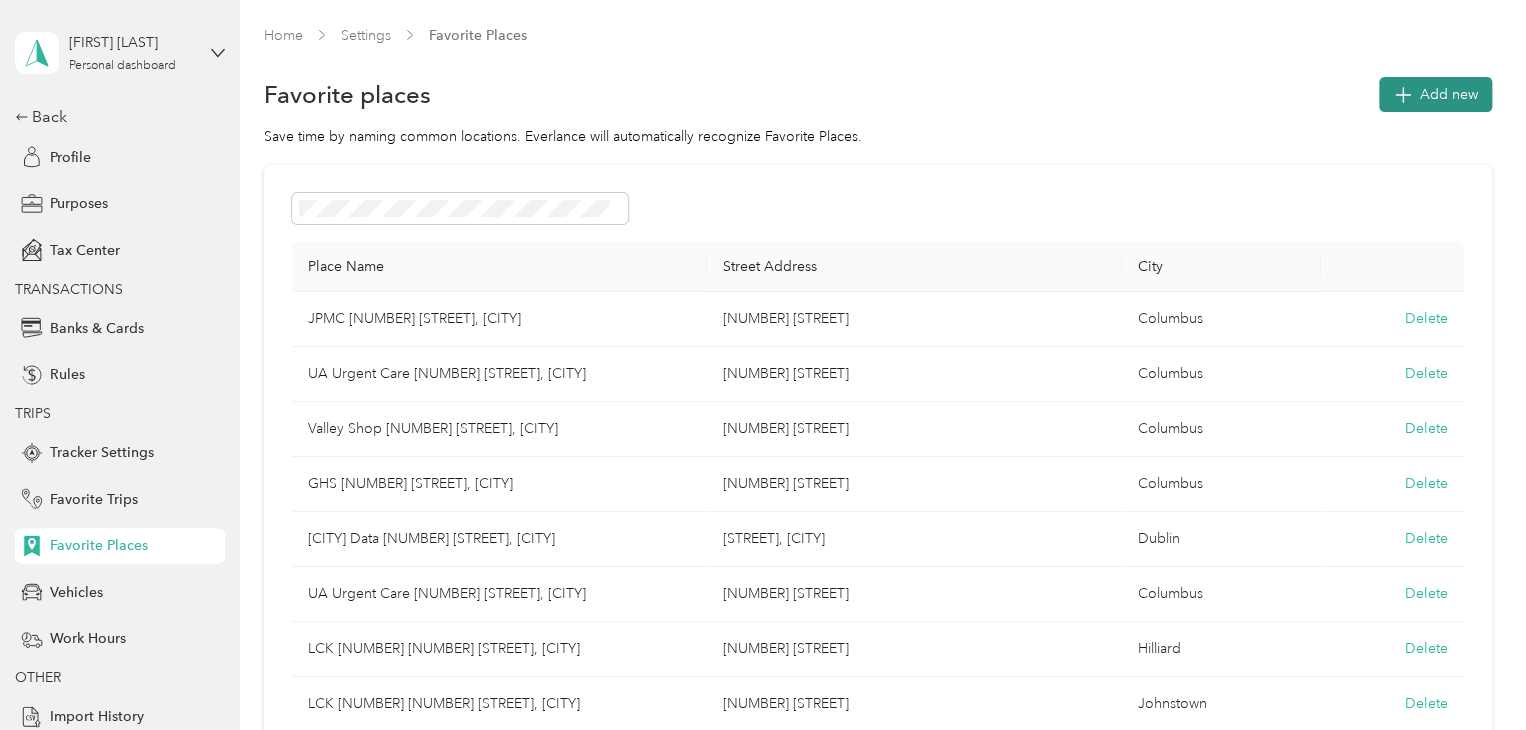 click on "Add new" at bounding box center [1449, 94] 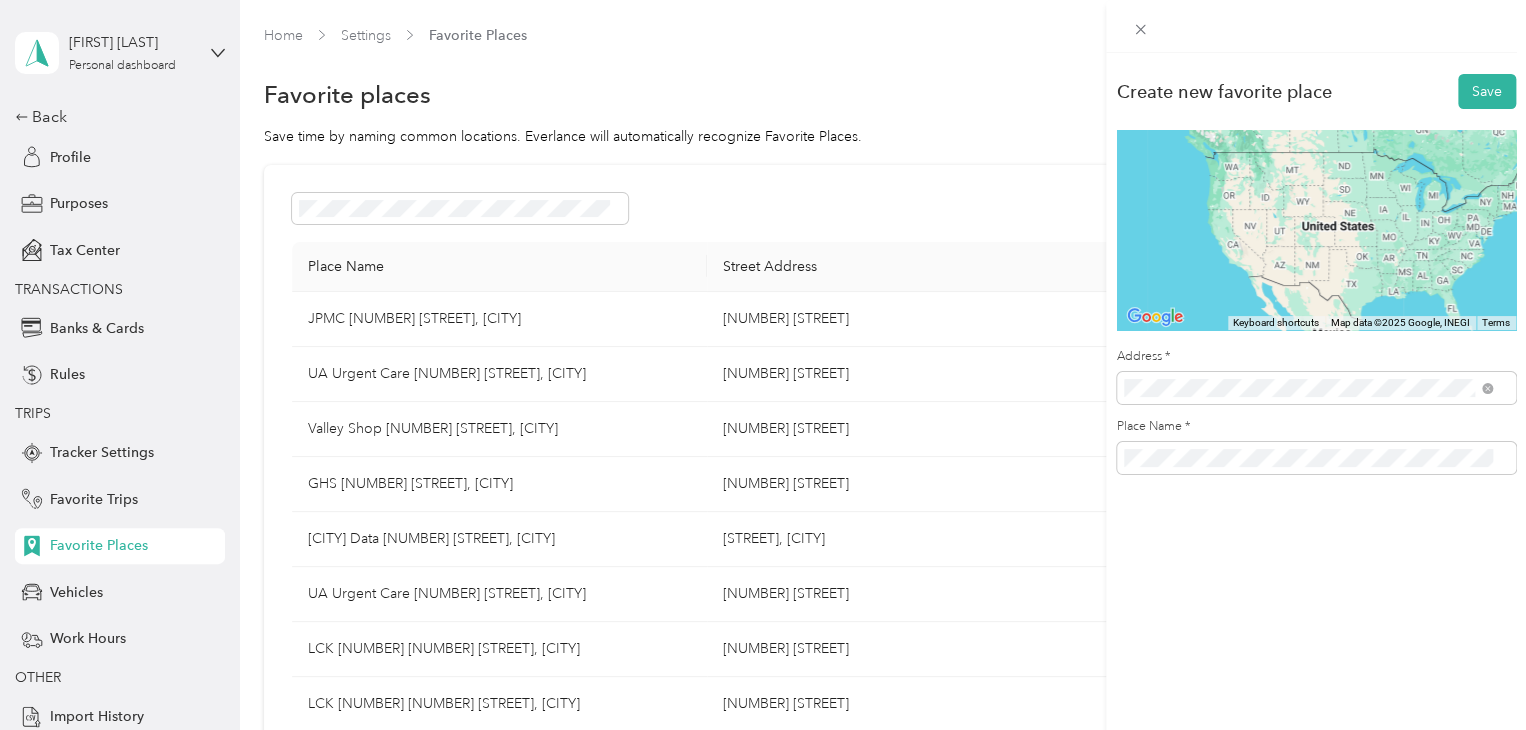 click on "[NUMBER] [STREET]
[CITY], [STATE] [POSTAL_CODE], [COUNTRY]" at bounding box center [1305, 468] 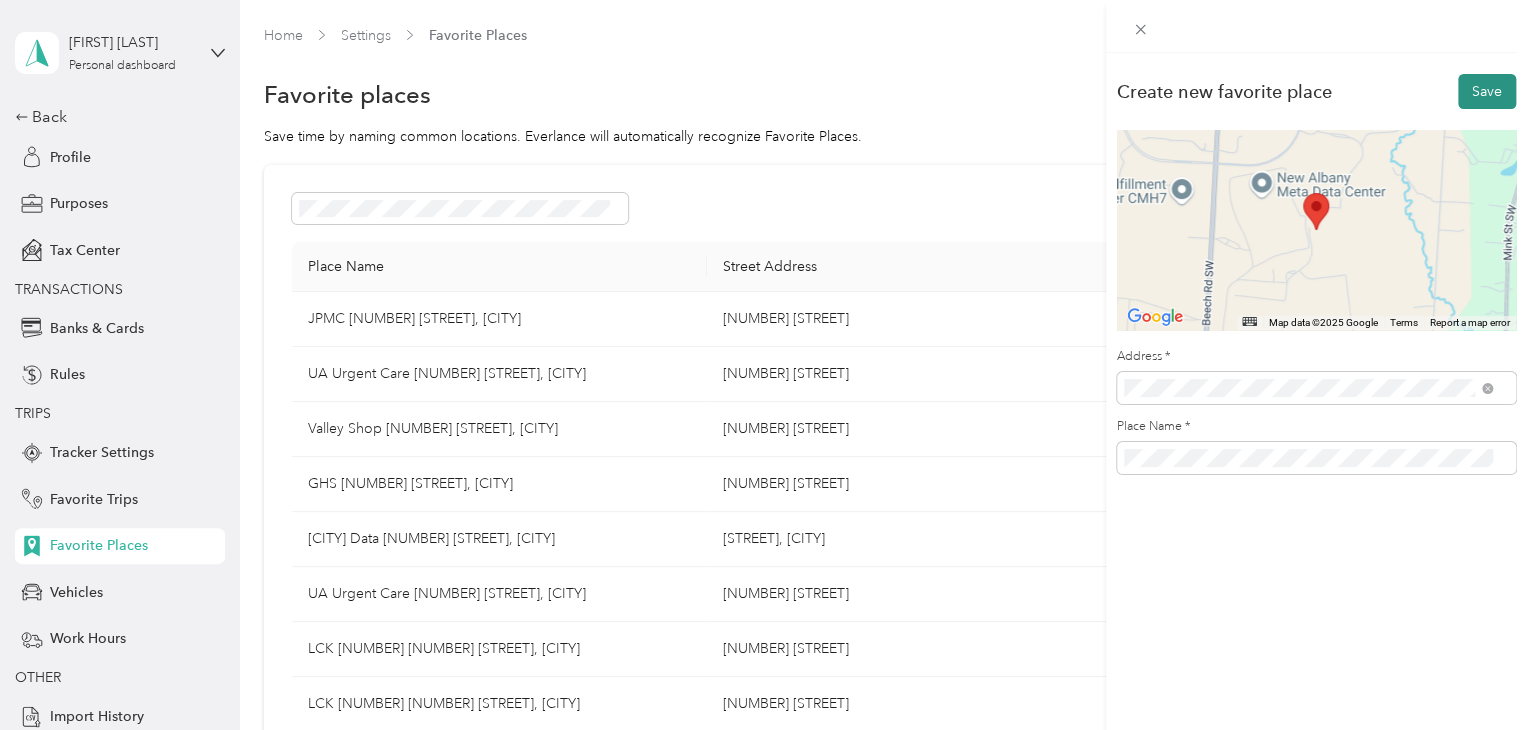 click on "Save" at bounding box center [1487, 91] 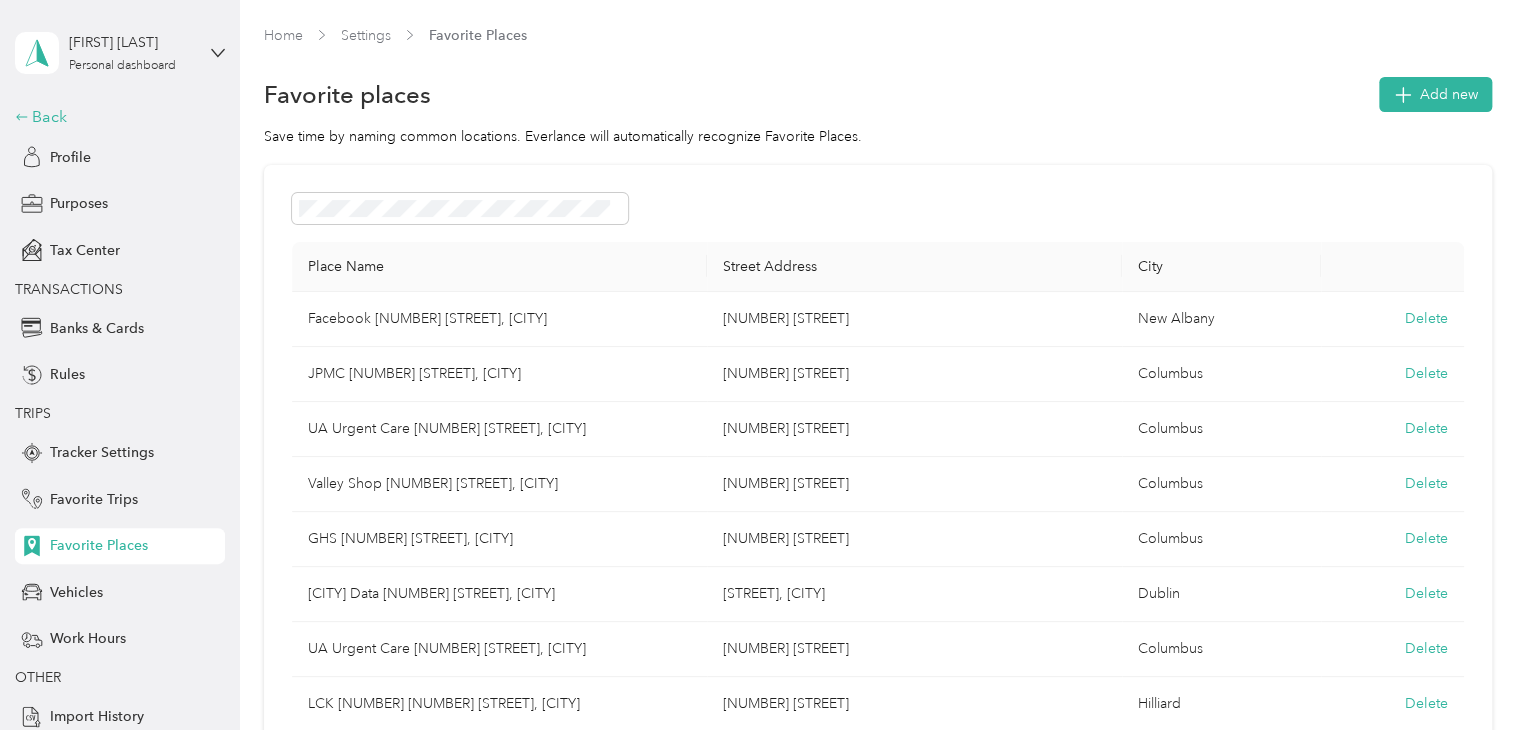 click on "Back" at bounding box center (115, 117) 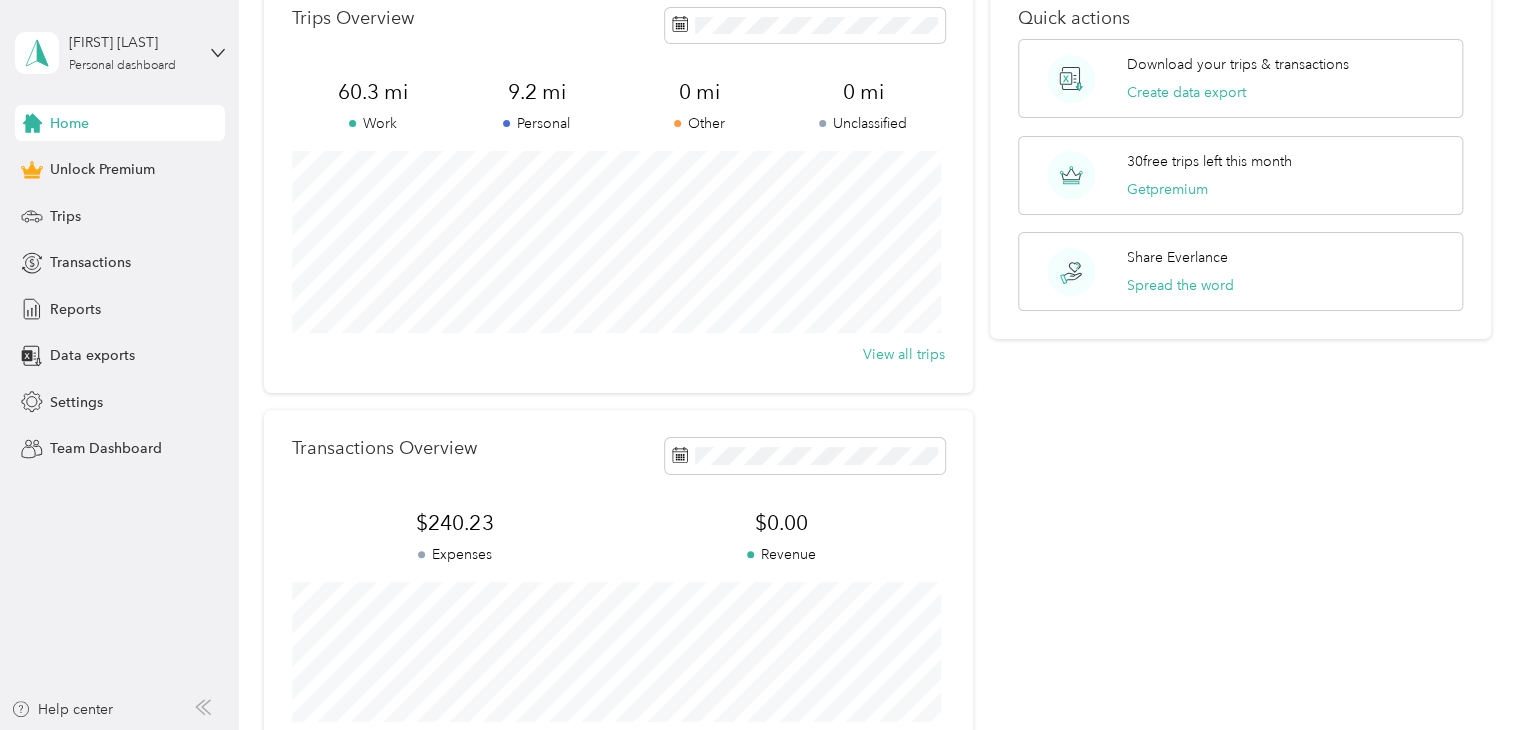 scroll, scrollTop: 0, scrollLeft: 0, axis: both 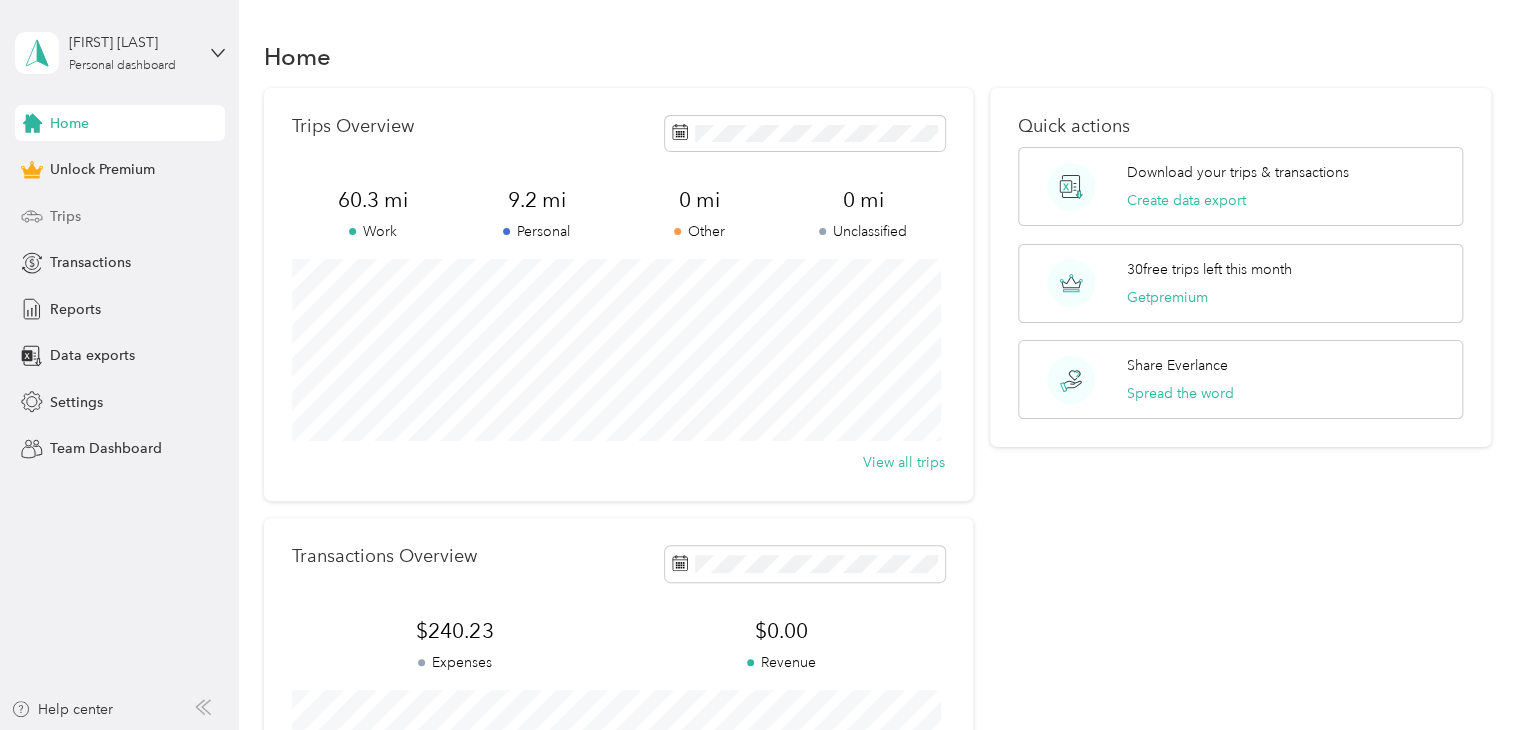 click on "Trips" at bounding box center (65, 216) 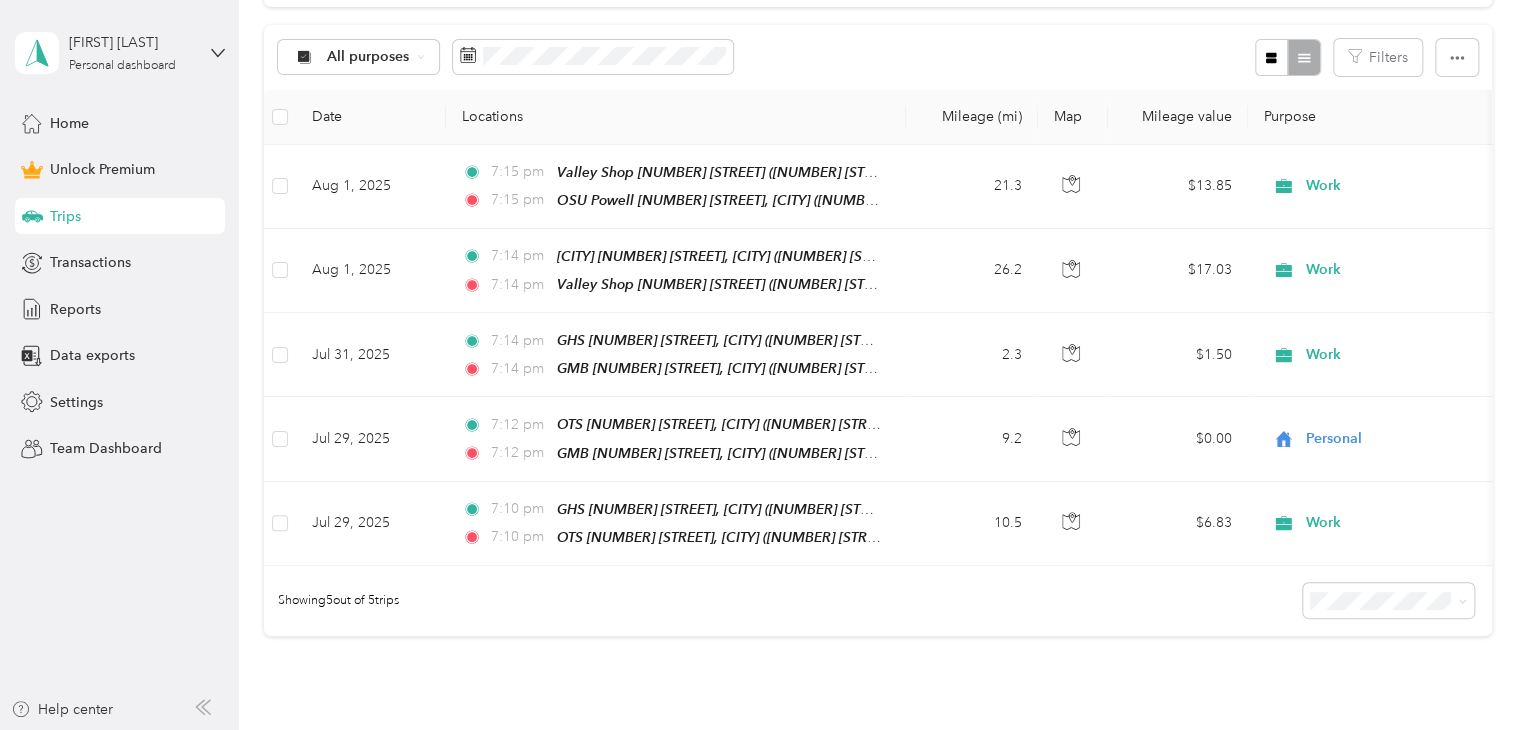 scroll, scrollTop: 372, scrollLeft: 0, axis: vertical 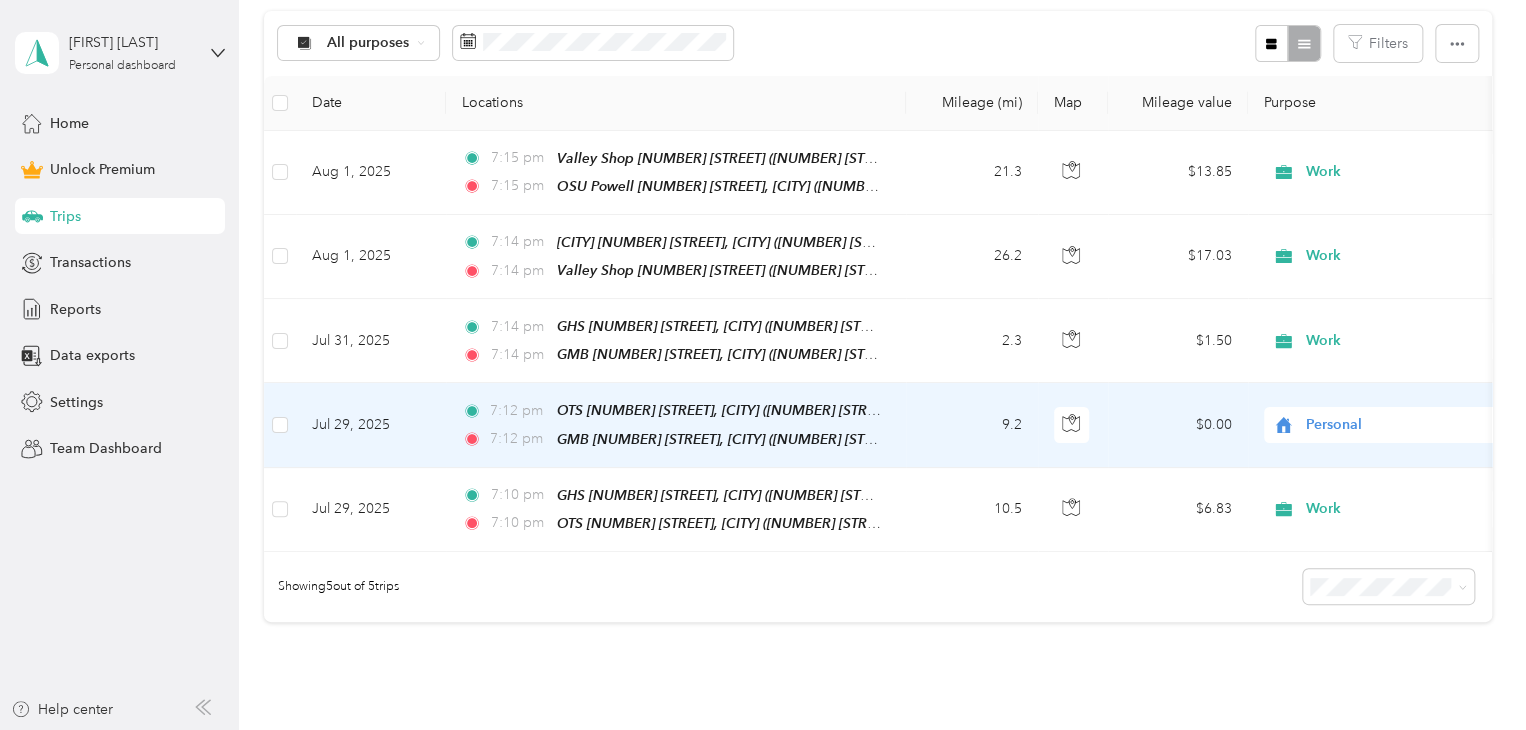 click on "Personal" at bounding box center (1397, 425) 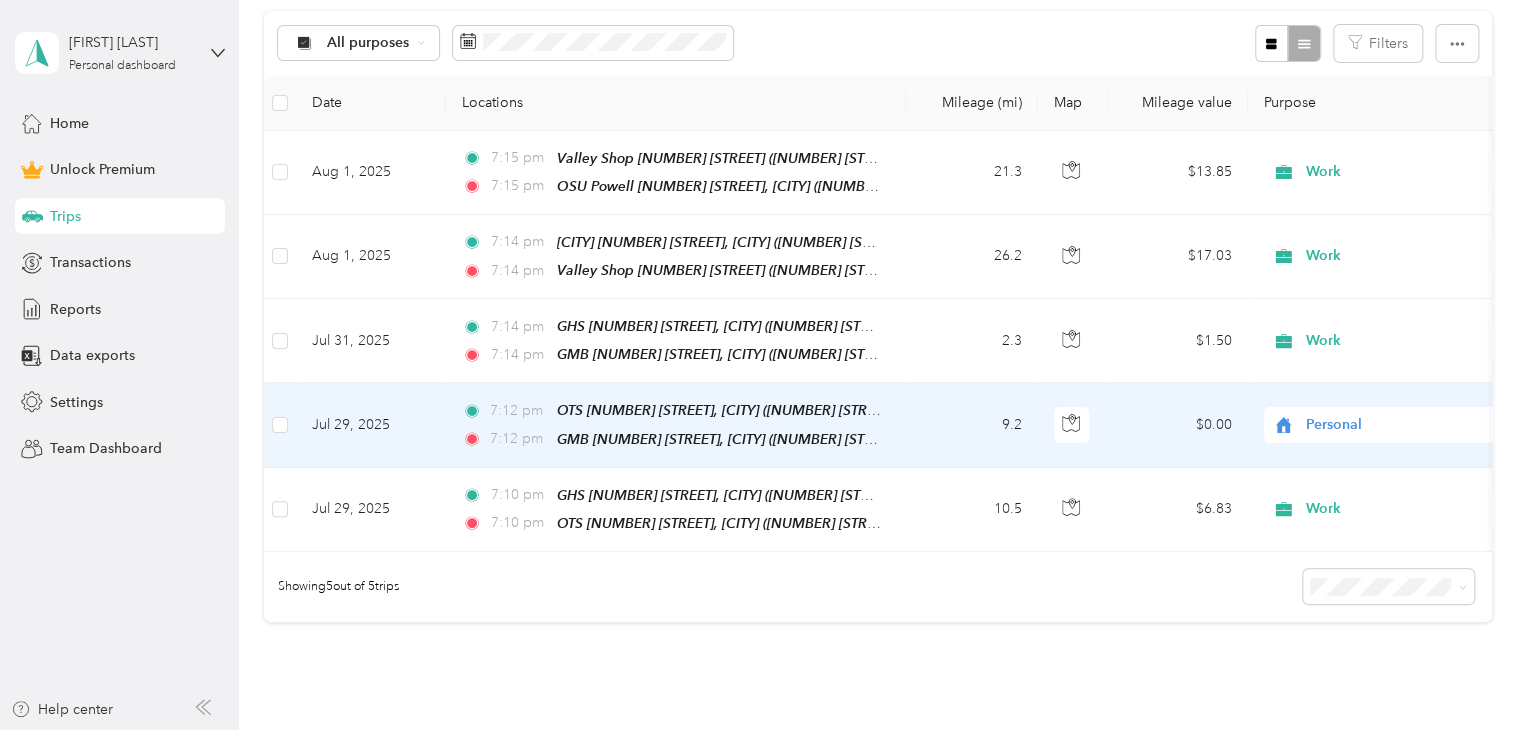click on "Work" at bounding box center (1405, 453) 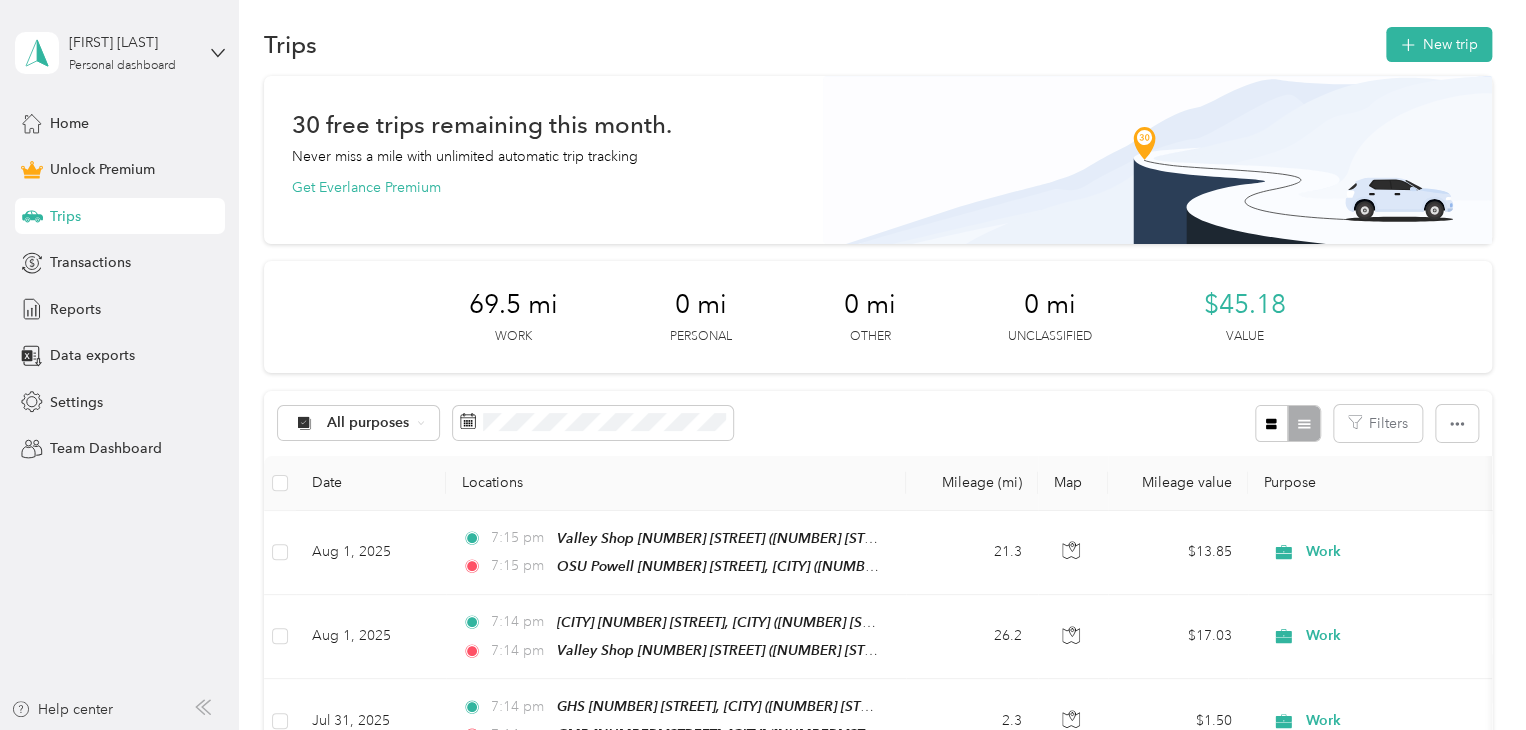 scroll, scrollTop: 8, scrollLeft: 0, axis: vertical 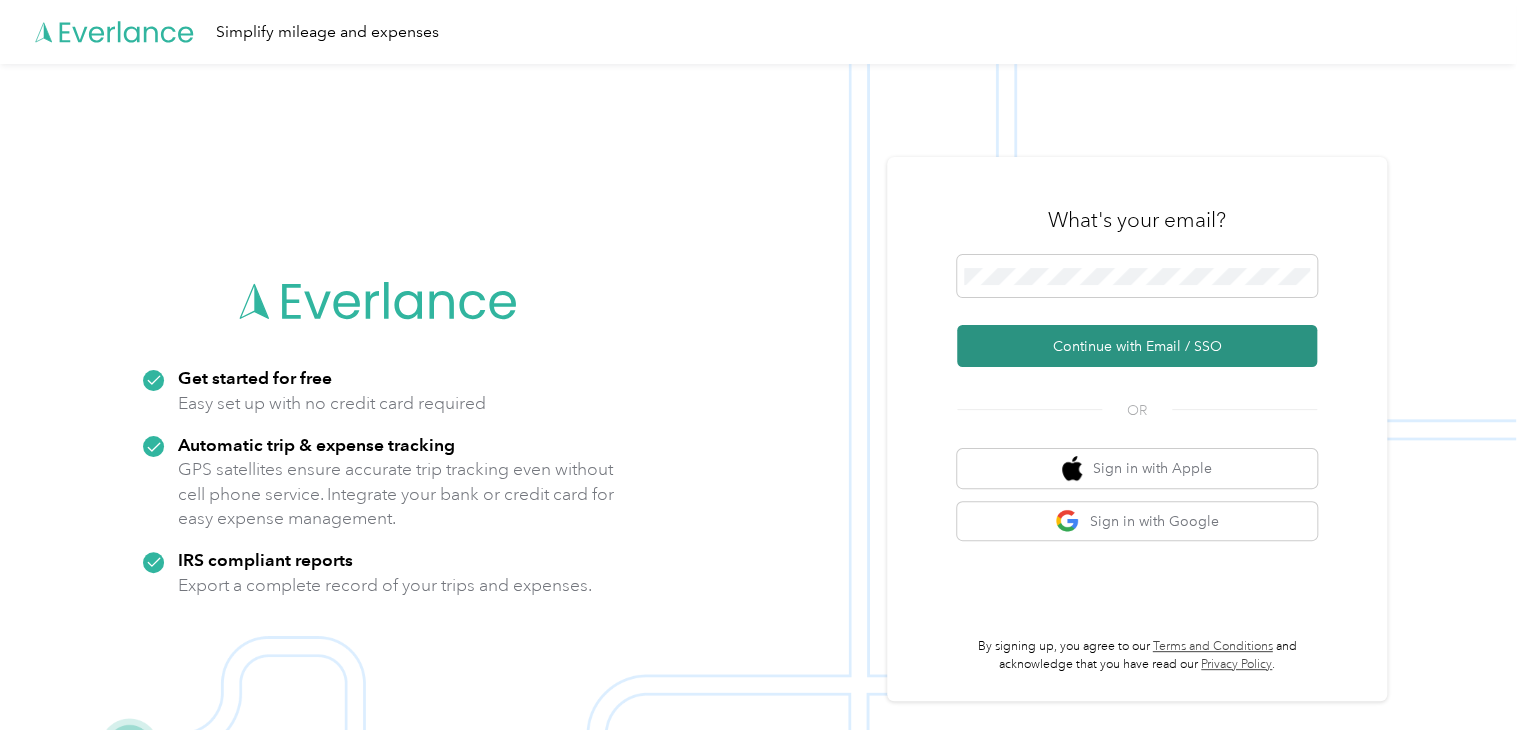 click on "Continue with Email / SSO" at bounding box center [1137, 346] 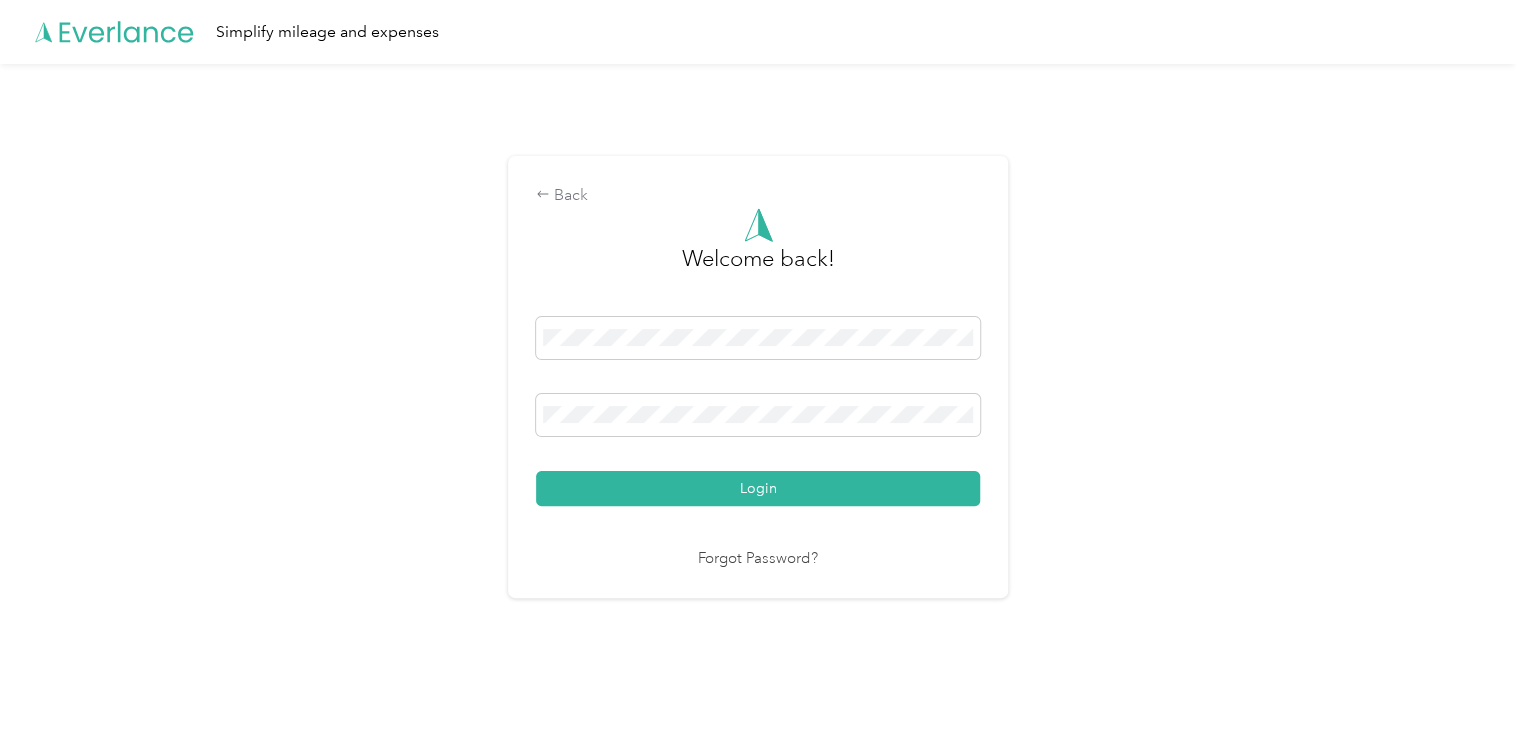 click on "Login" at bounding box center (758, 488) 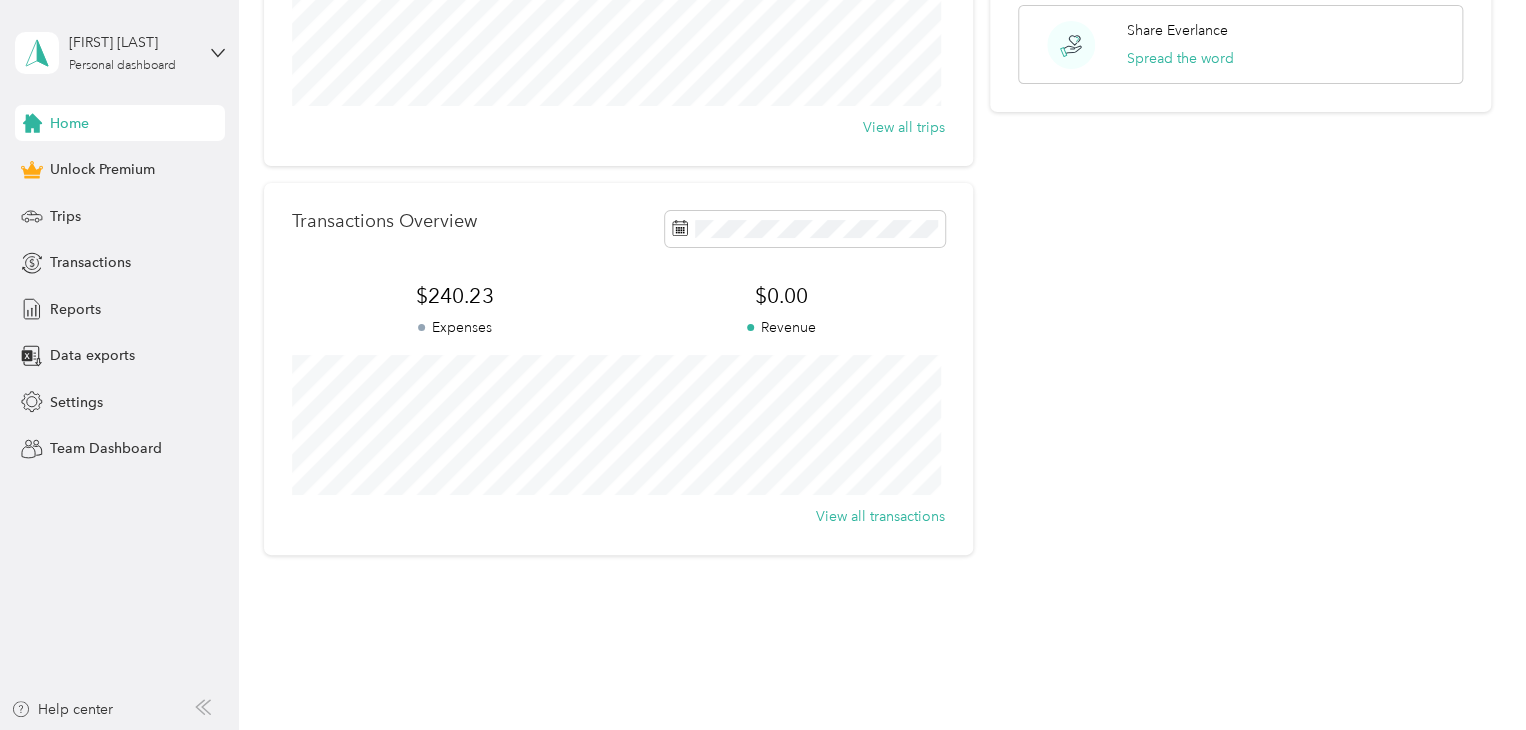 scroll, scrollTop: 367, scrollLeft: 0, axis: vertical 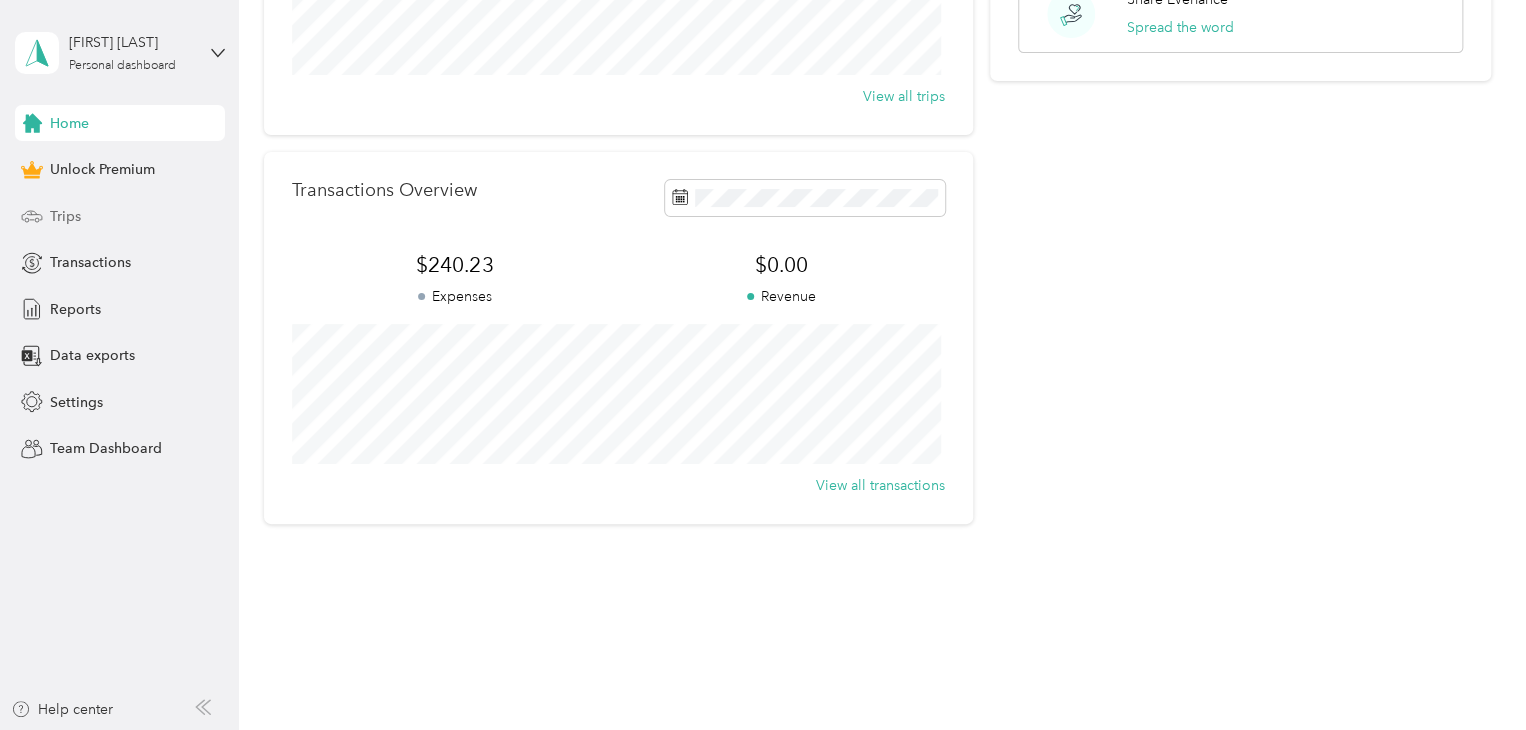 click on "Trips" at bounding box center [65, 216] 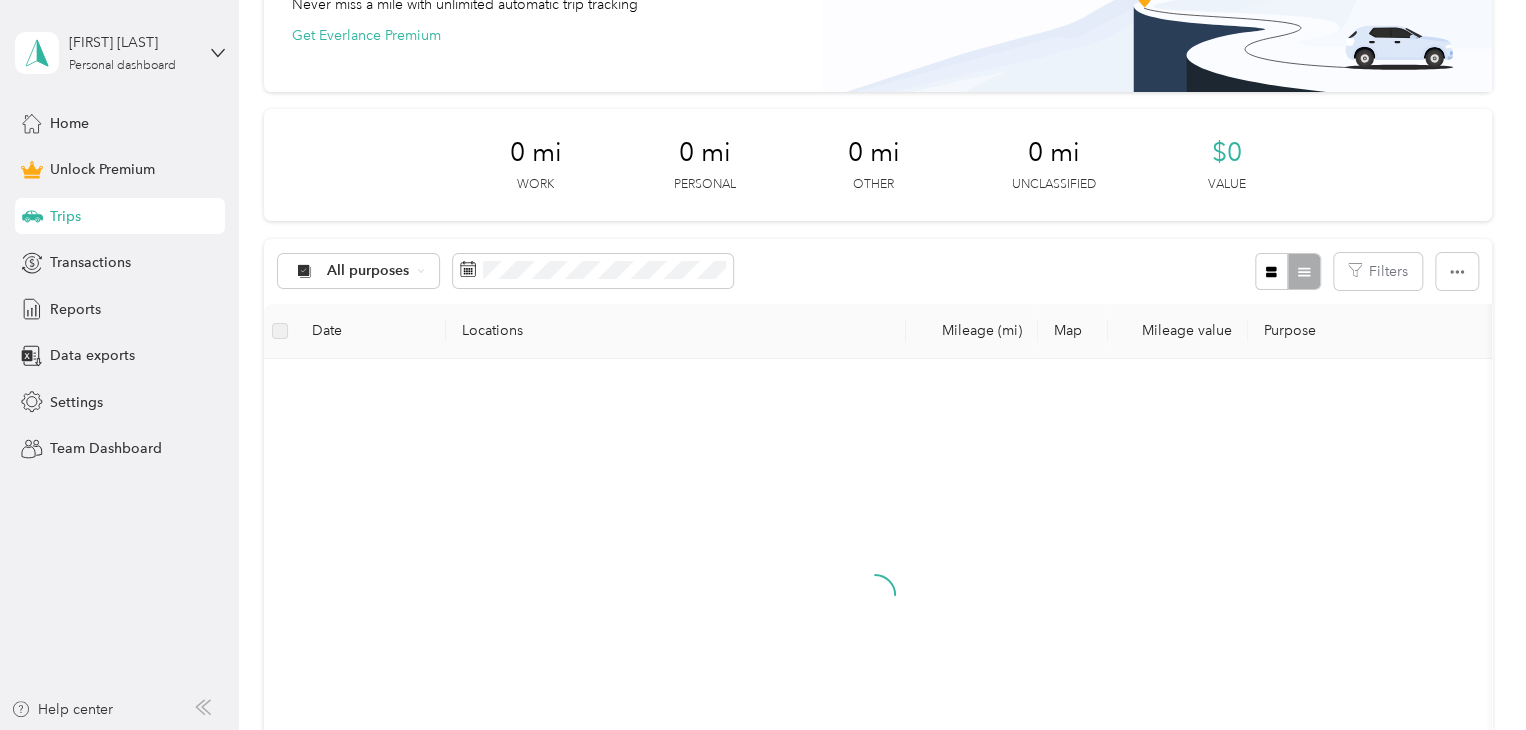 scroll, scrollTop: 367, scrollLeft: 0, axis: vertical 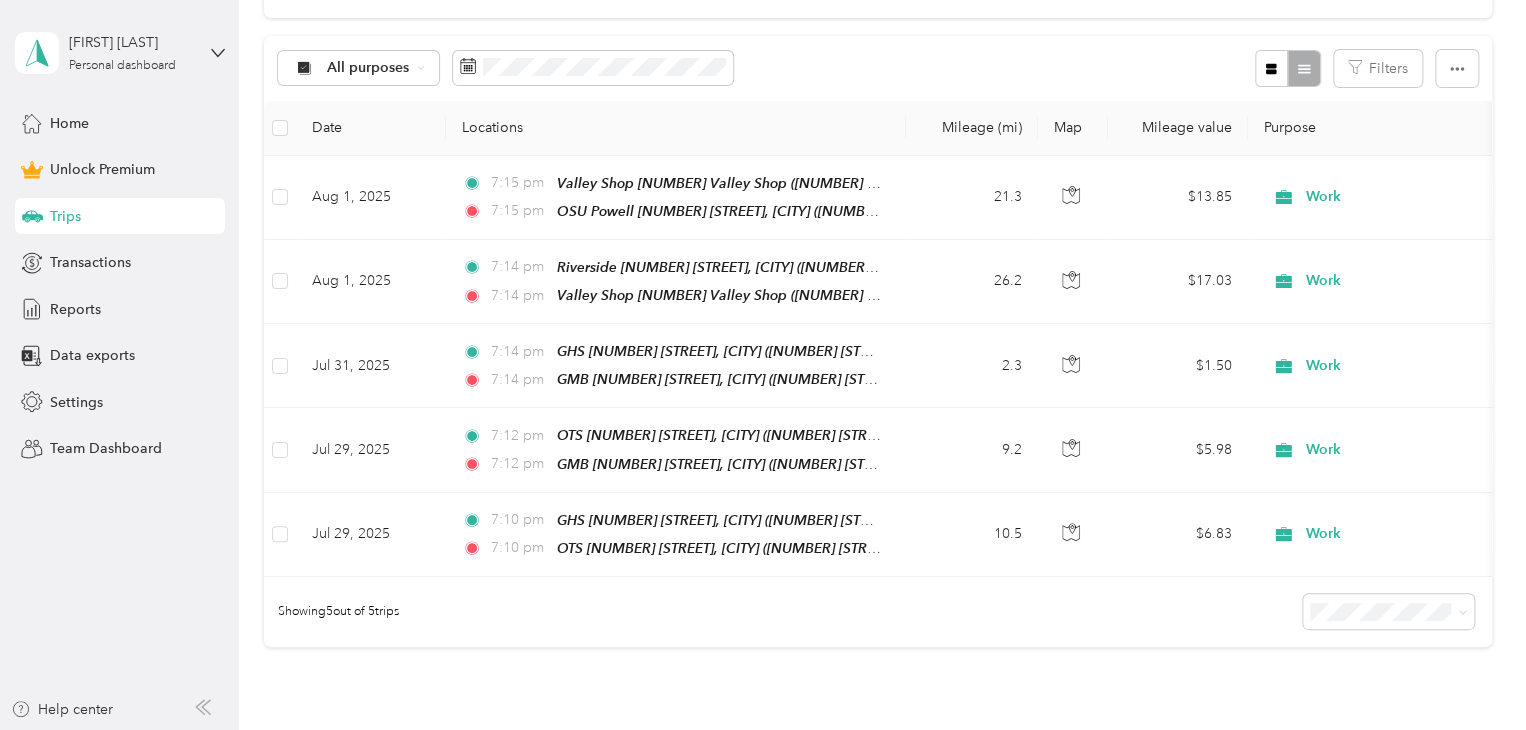 click on "Showing  5  out of   5  trips" at bounding box center [878, 612] 